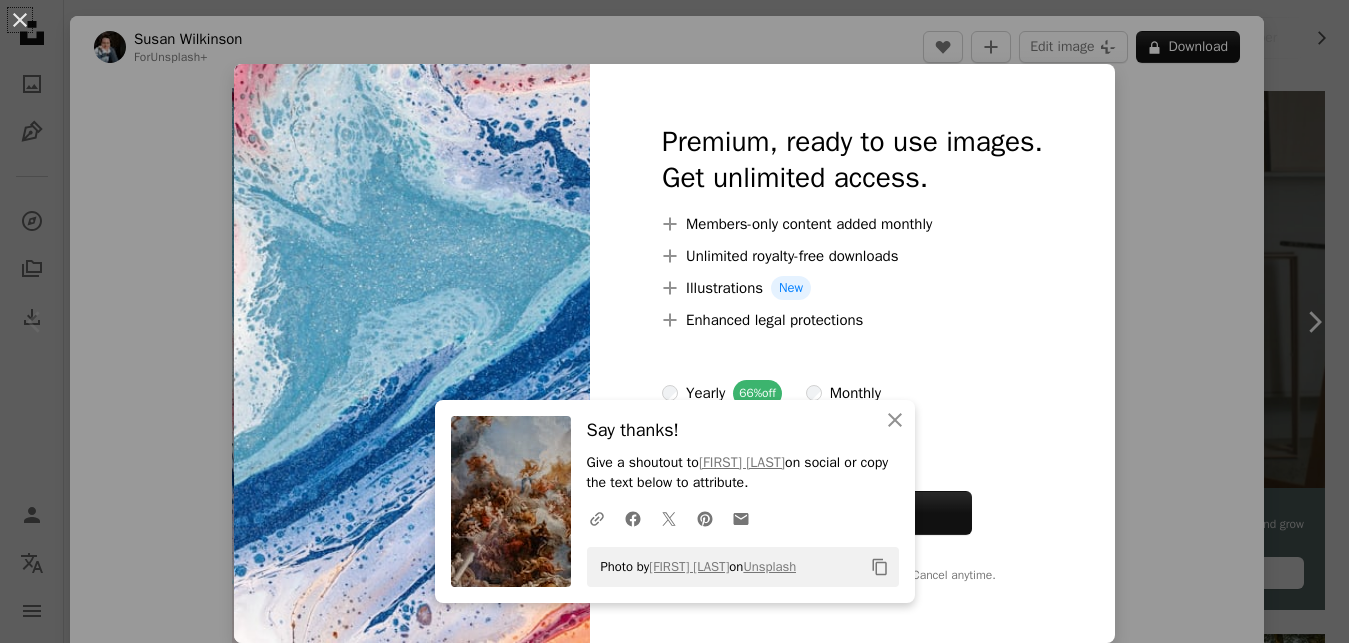 scroll, scrollTop: 408, scrollLeft: 0, axis: vertical 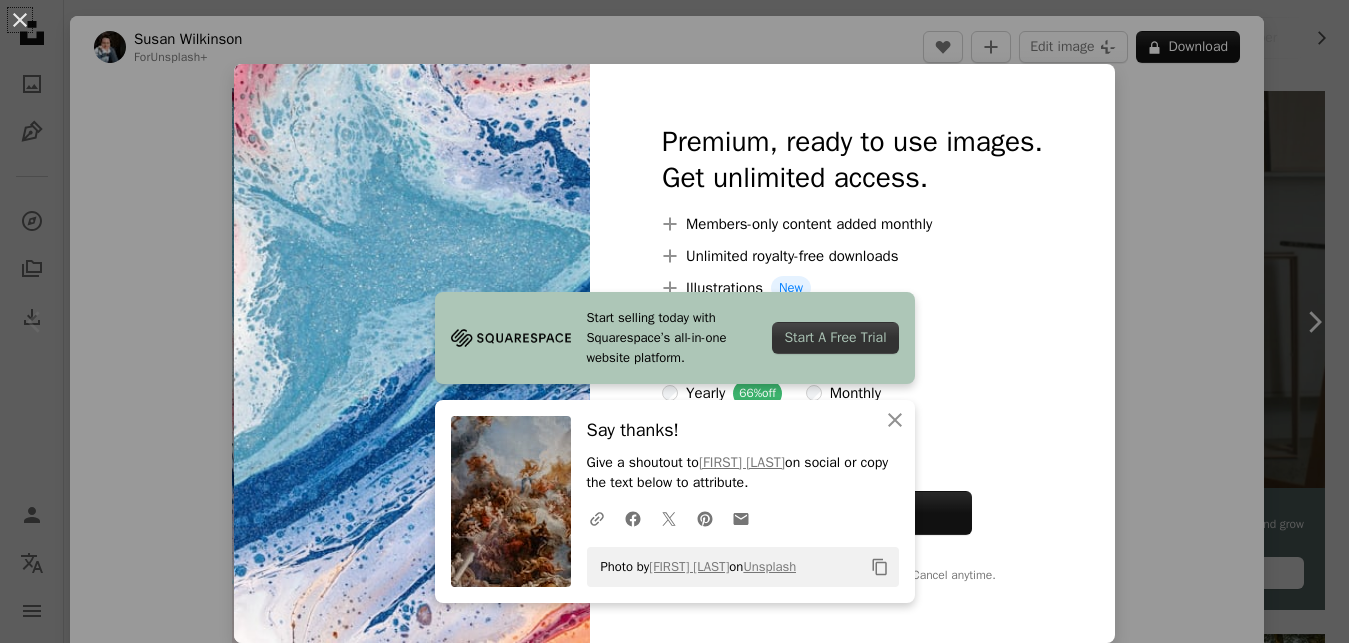 click on "Say thanks! Give a shoutout to  [PERSON]  on social or copy the text below to attribute. ... Photo by  [PERSON]  on  Unsplash" at bounding box center (674, 321) 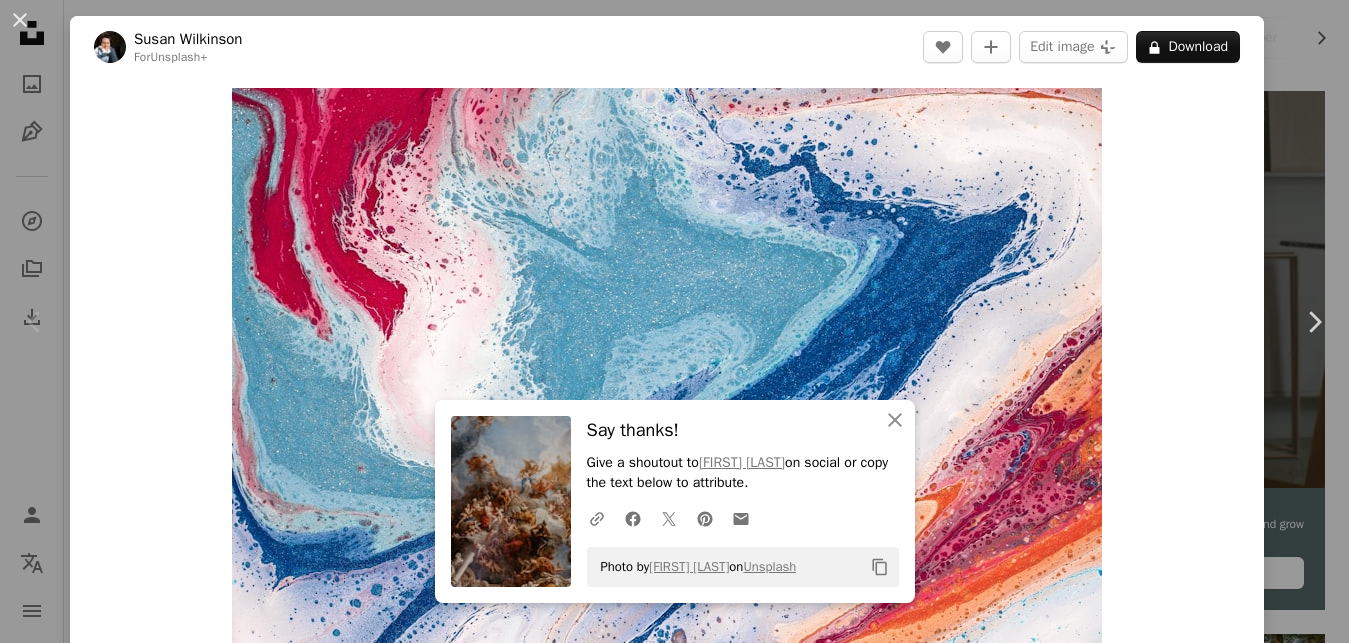 click on "An X shape Chevron left Chevron right An X shape Close Say thanks! Give a shoutout to [PERSON] on social or copy the text below to attribute. A URL sharing icon (chains) Facebook icon X (formerly Twitter) icon Pinterest icon An envelope Photo by [PERSON] on  Unsplash
Copy content [FIRST] [LAST] For  Unsplash+ A heart A plus sign Edit image   Plus sign for Unsplash+ A lock   Download Zoom in A forward-right arrow Share More Actions Calendar outlined Published on  [DATE] Safety Licensed under the  Unsplash+ License wallpaper background abstract texture art painting pattern colorful paint artwork modern art liquid vibrant abstraction acrylic negative space pouring pour room for text Free pictures From this series Chevron right Plus sign for Unsplash+ Plus sign for Unsplash+ Plus sign for Unsplash+ Plus sign for Unsplash+ Plus sign for Unsplash+ Plus sign for Unsplash+ Plus sign for Unsplash+ Plus sign for Unsplash+ Plus sign for Unsplash+ Related images" at bounding box center (674, 321) 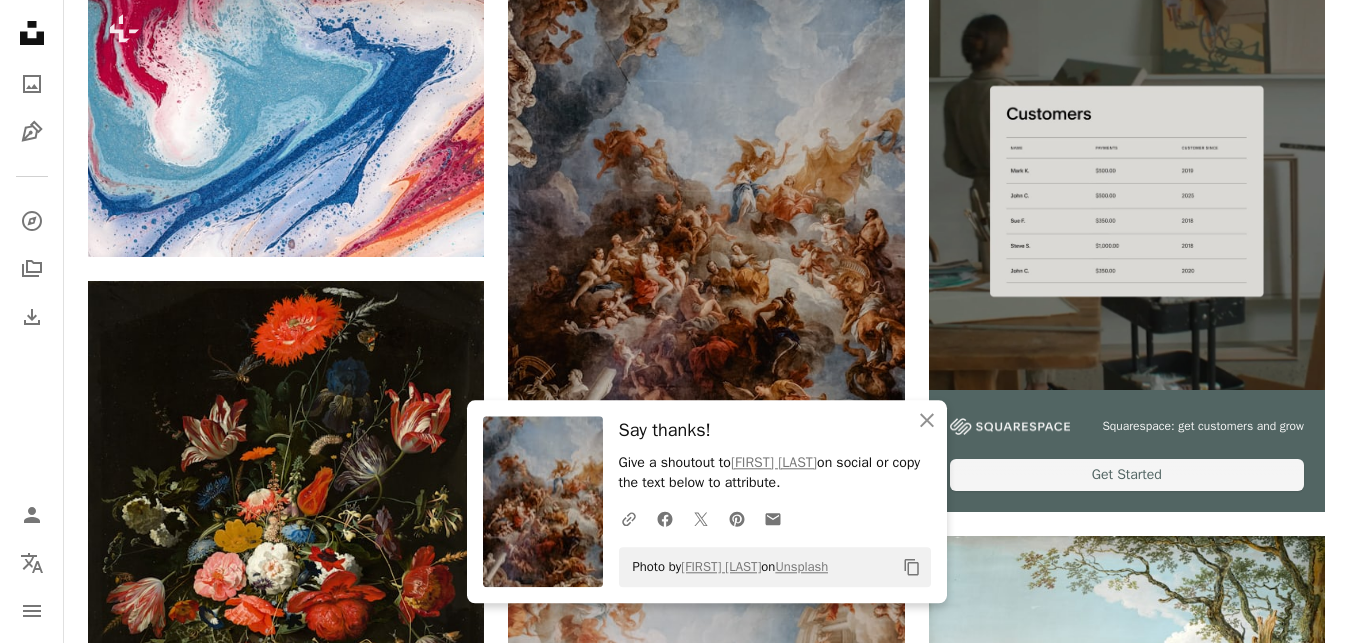 scroll, scrollTop: 714, scrollLeft: 0, axis: vertical 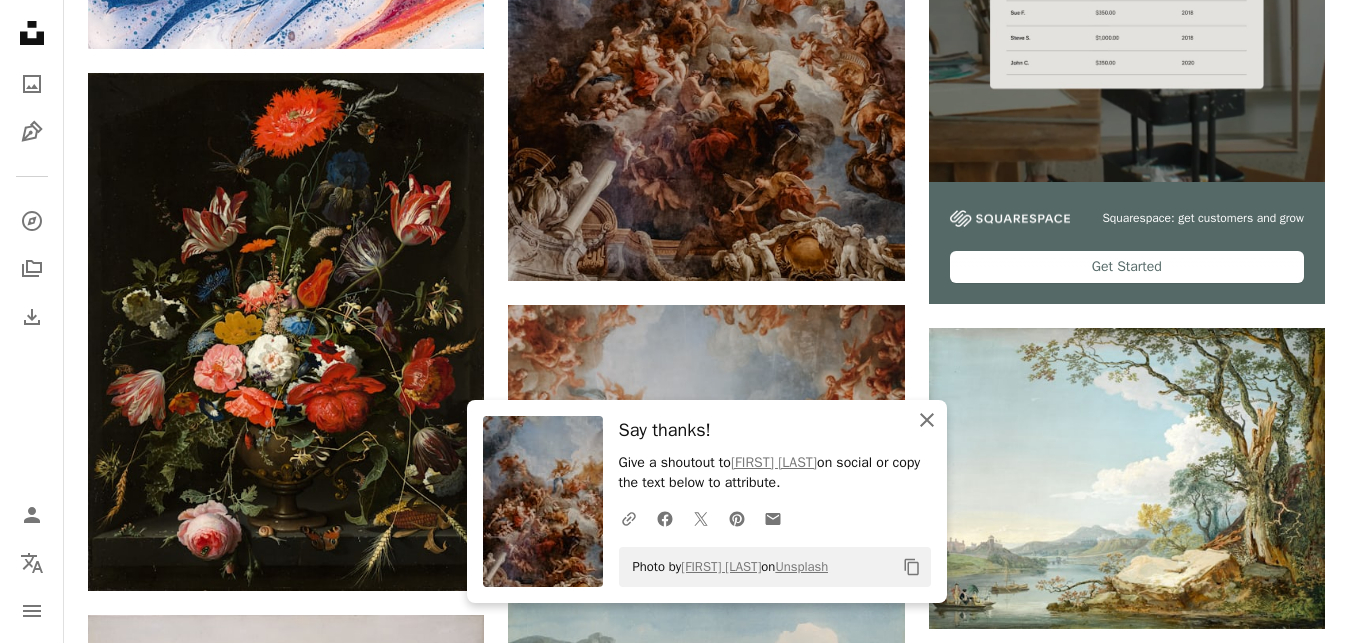 drag, startPoint x: 923, startPoint y: 426, endPoint x: 930, endPoint y: 415, distance: 13.038404 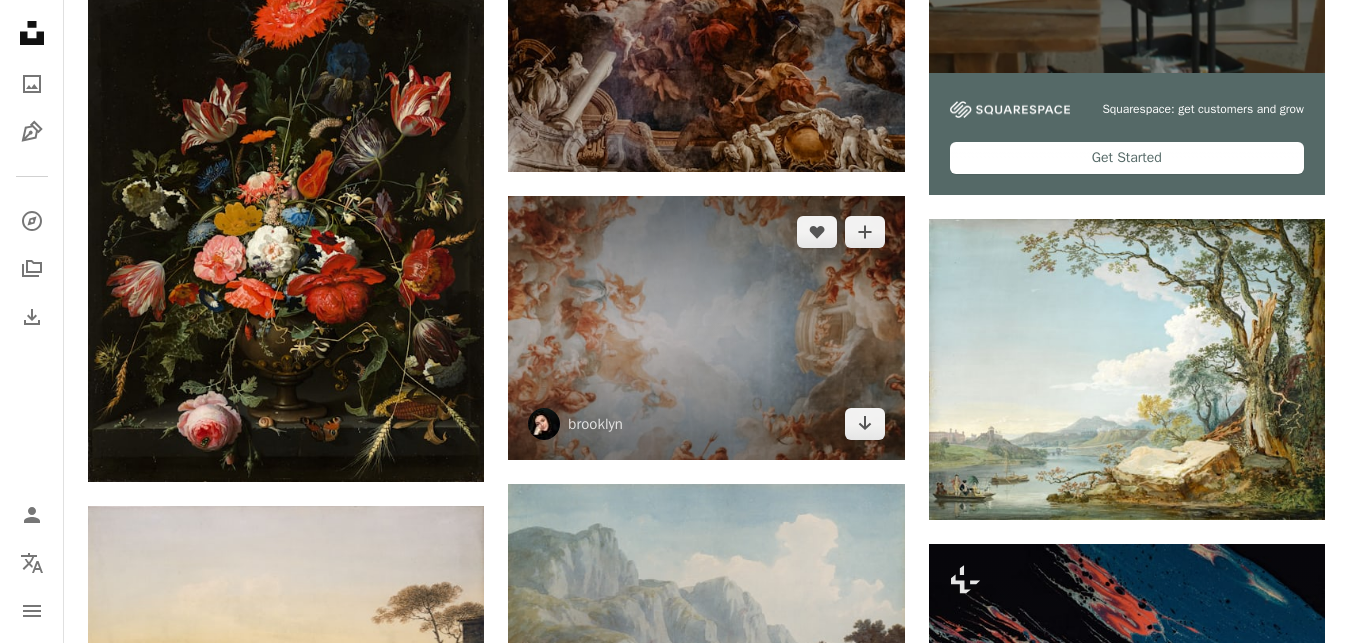 scroll, scrollTop: 918, scrollLeft: 0, axis: vertical 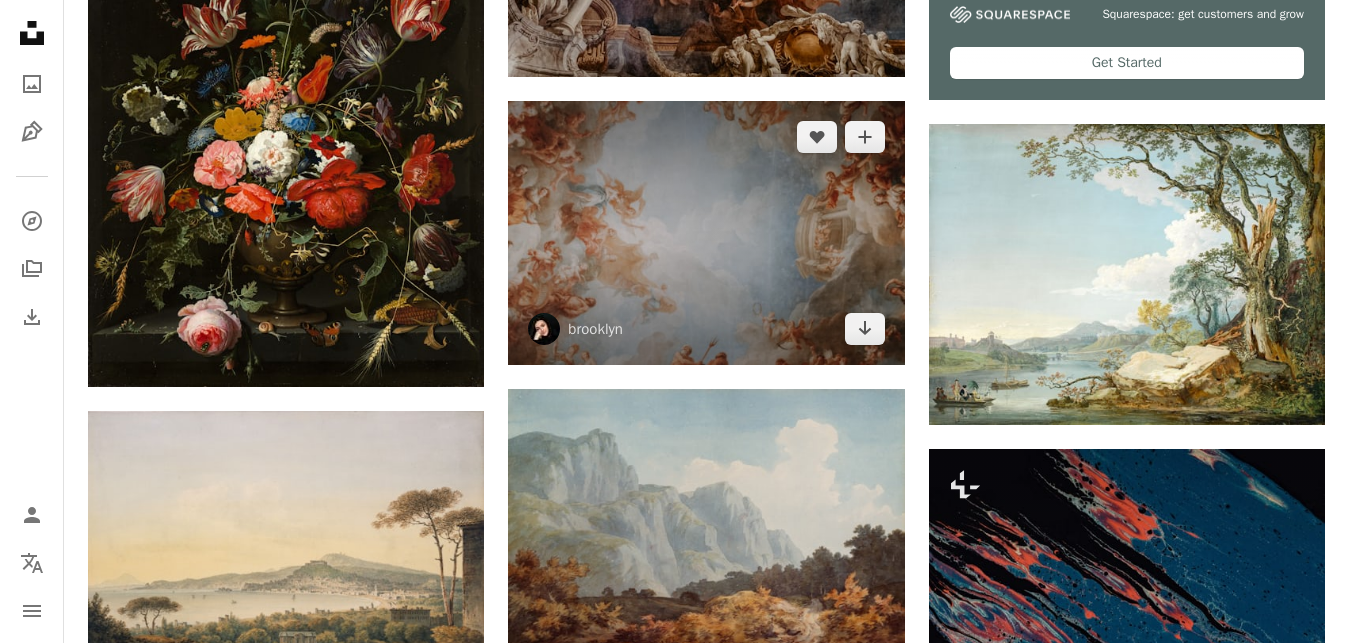 click at bounding box center [706, 233] 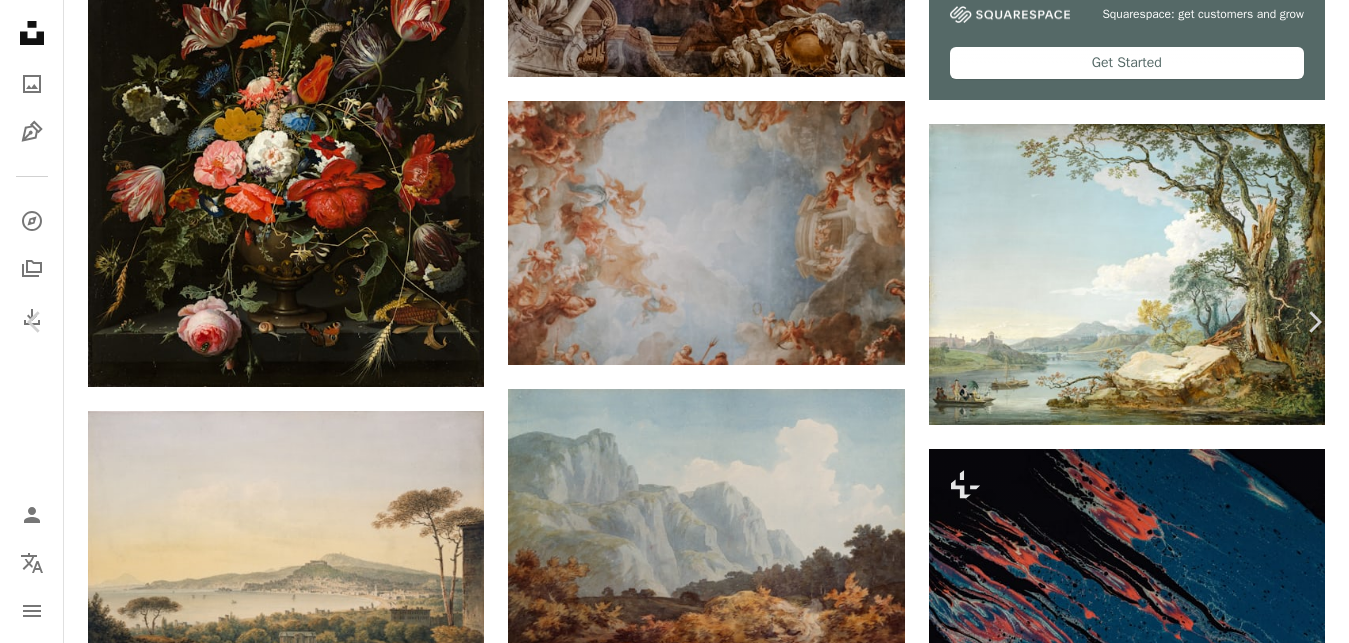 click on "Download free" at bounding box center (1150, 3466) 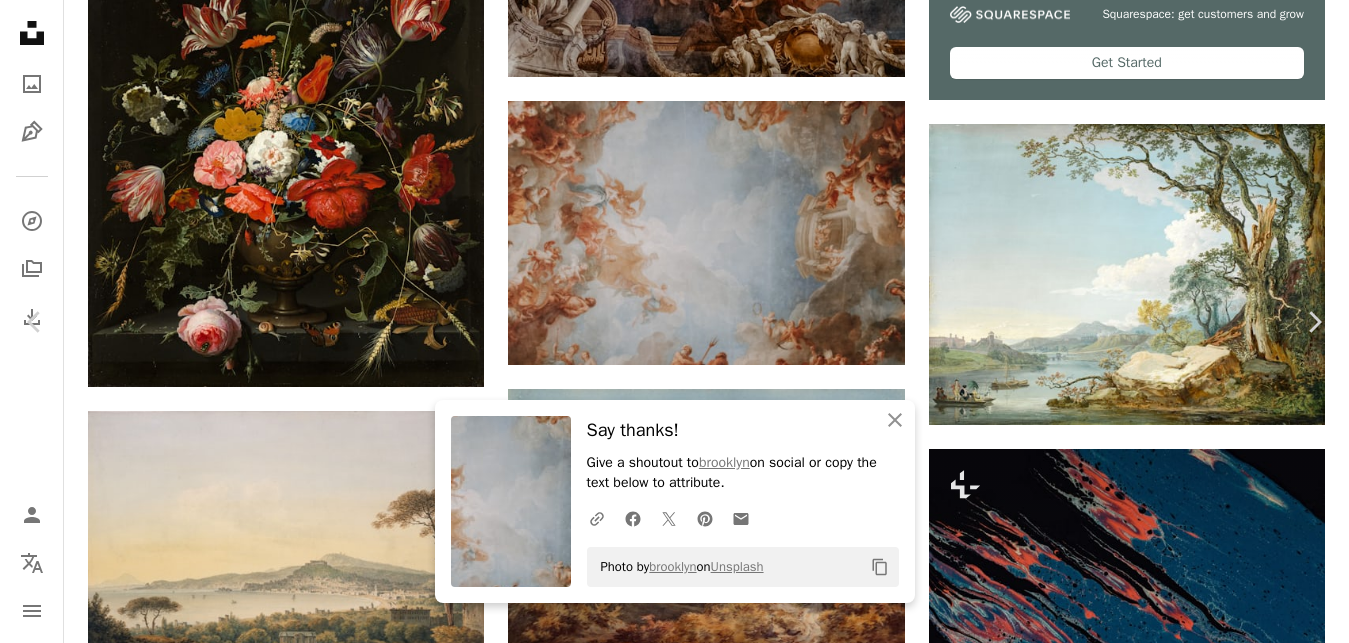click on "Say thanks! Give a shoutout to  [PERSON]  on social or copy the text below to attribute. ... Photo by  [PERSON]  on  Unsplash ... Published on  [DATE] ... Related images A heart A plus sign [FIRST] [LAST]" at bounding box center [674, 3740] 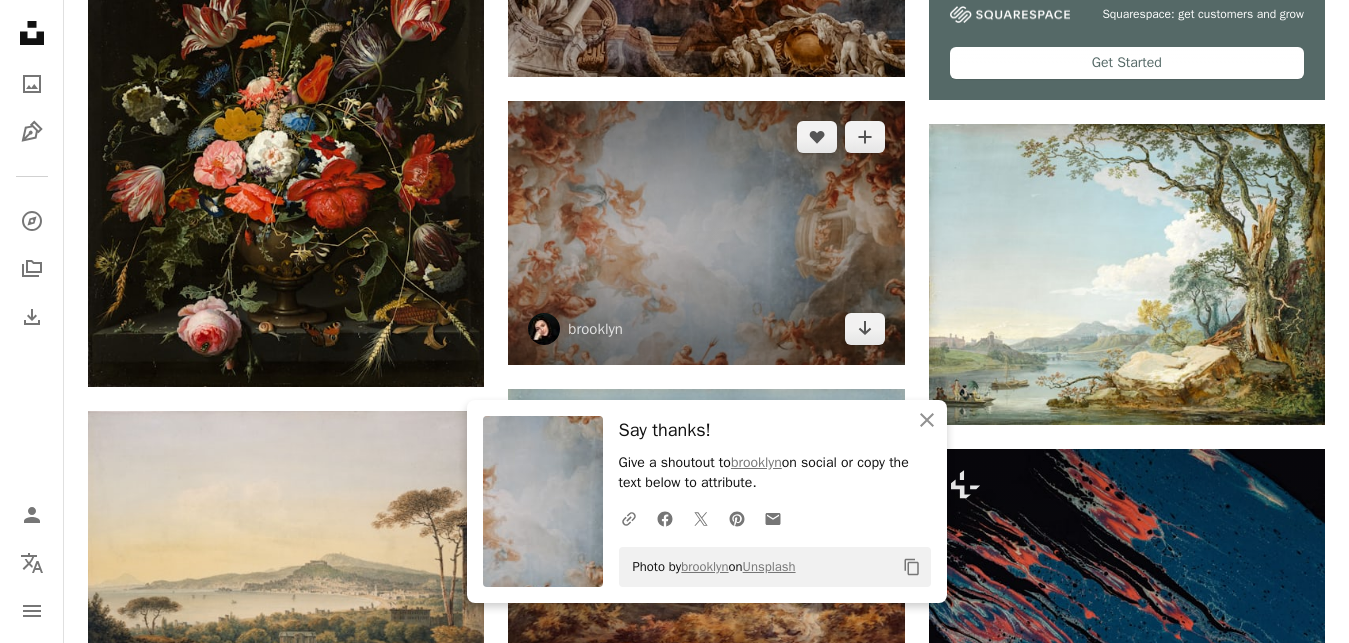 click at bounding box center [706, 233] 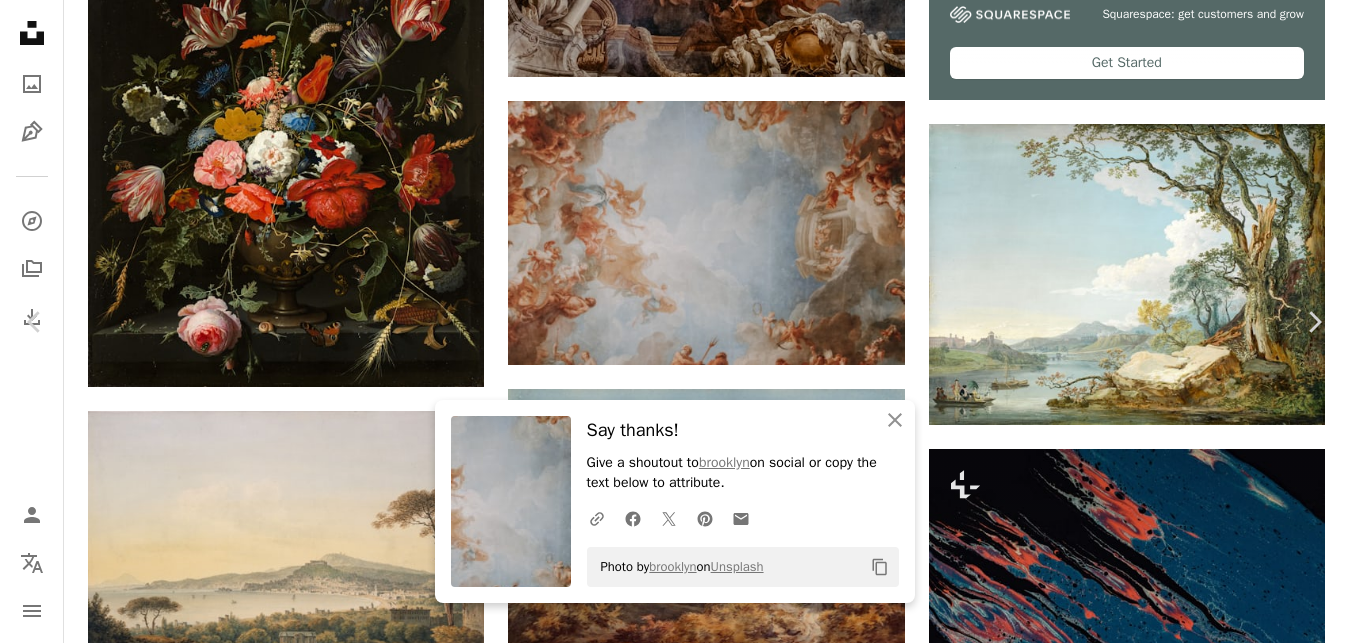 click on "Download free" at bounding box center (1150, 3466) 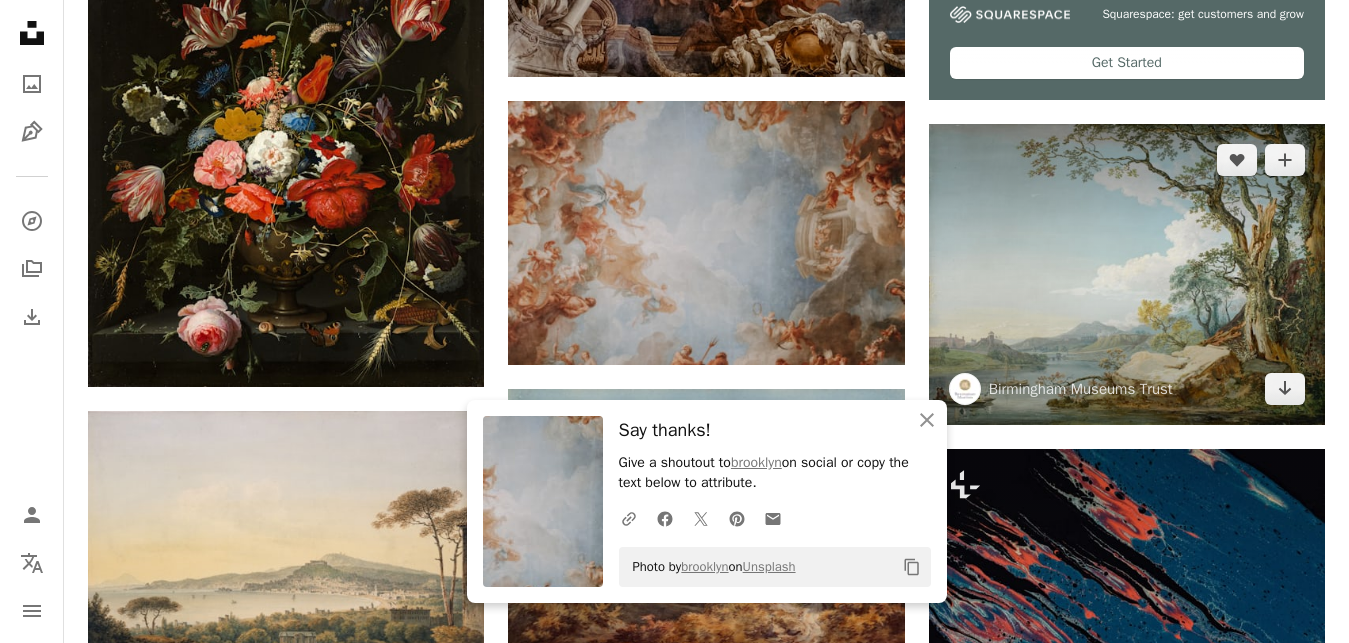 click at bounding box center (1127, 274) 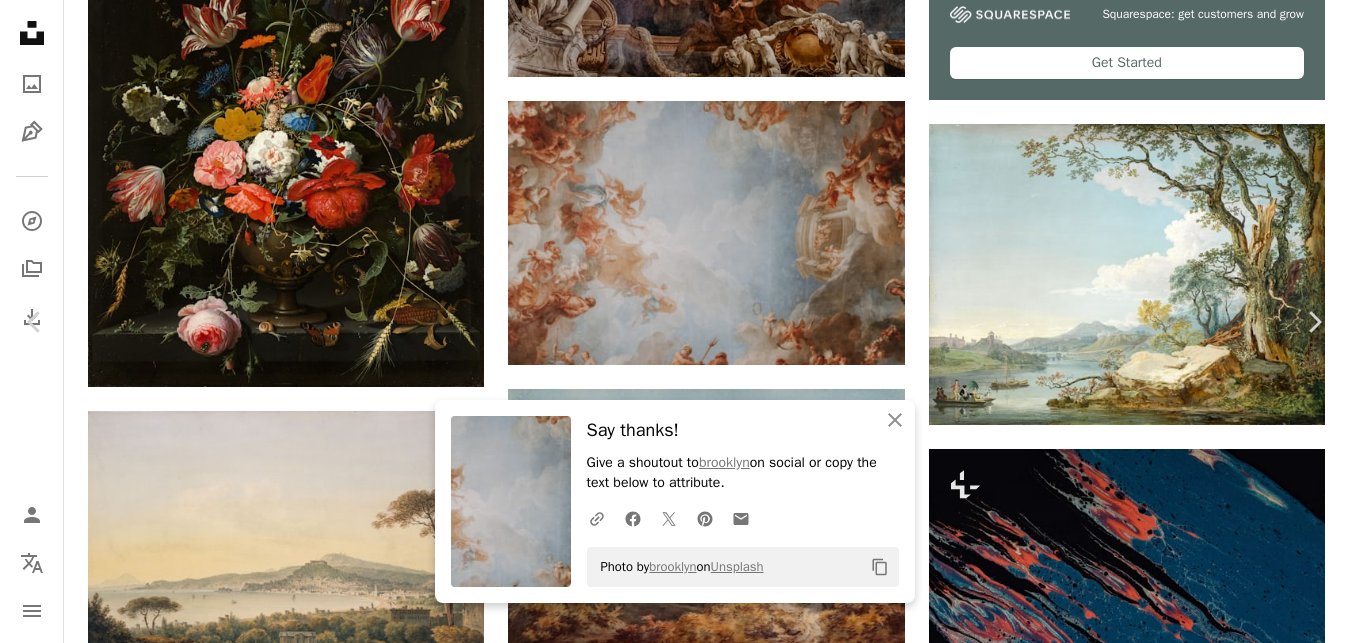 click on "Download free" at bounding box center (1150, 3466) 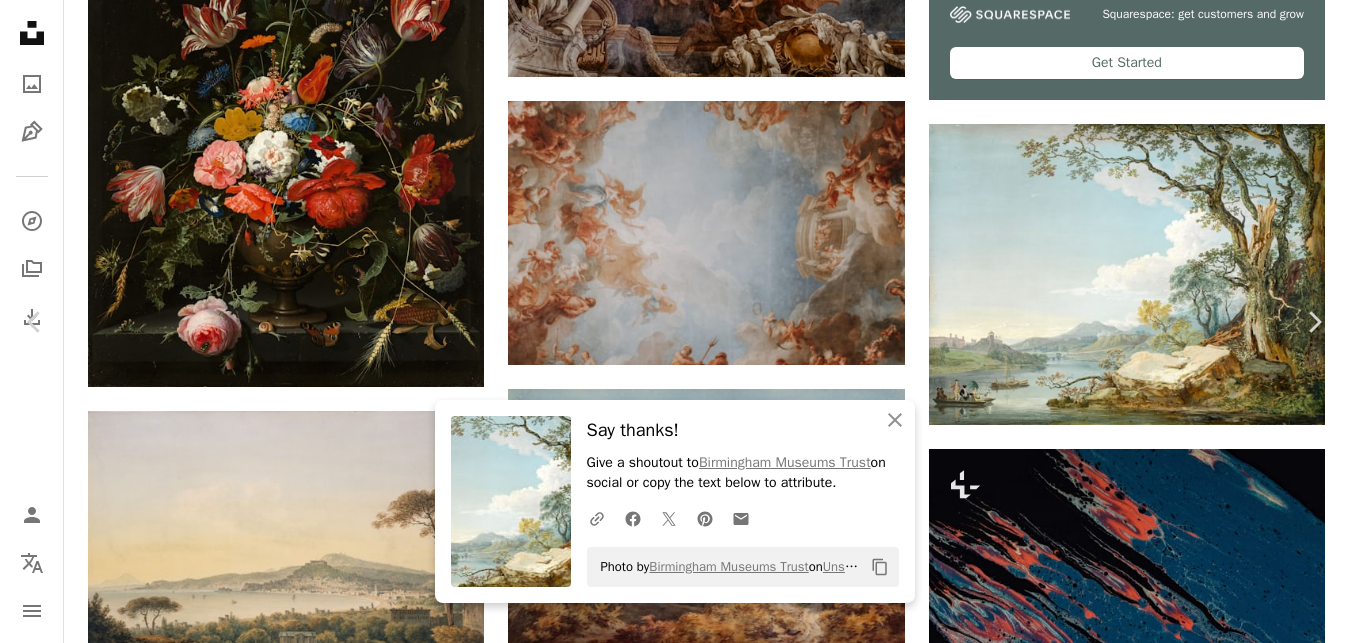 click on "Say thanks! Give a shoutout to  [ORGANIZATION]  on social or copy the text below to attribute. ... Photo by  [ORGANIZATION]  on  Unsplash ... The River Severn at Shrewsbury, Shropshire, 1770 by [FIRST] [LAST] ... Published on  [DATE]" at bounding box center [674, 3740] 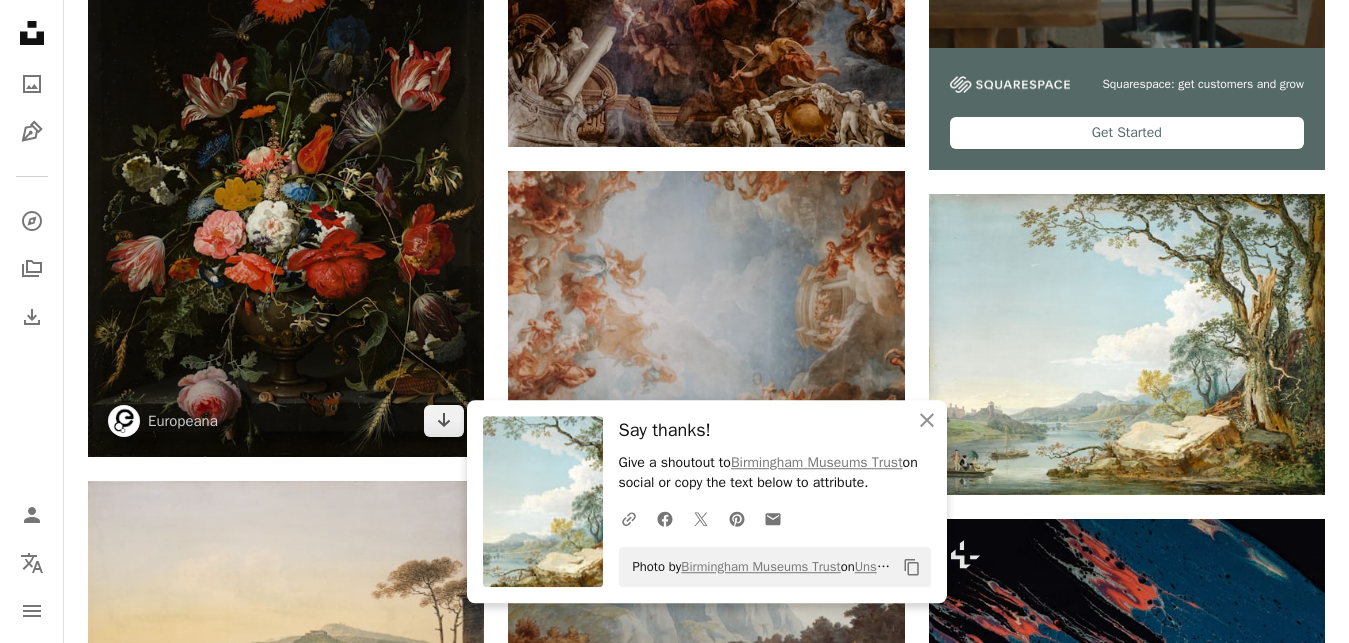 scroll, scrollTop: 816, scrollLeft: 0, axis: vertical 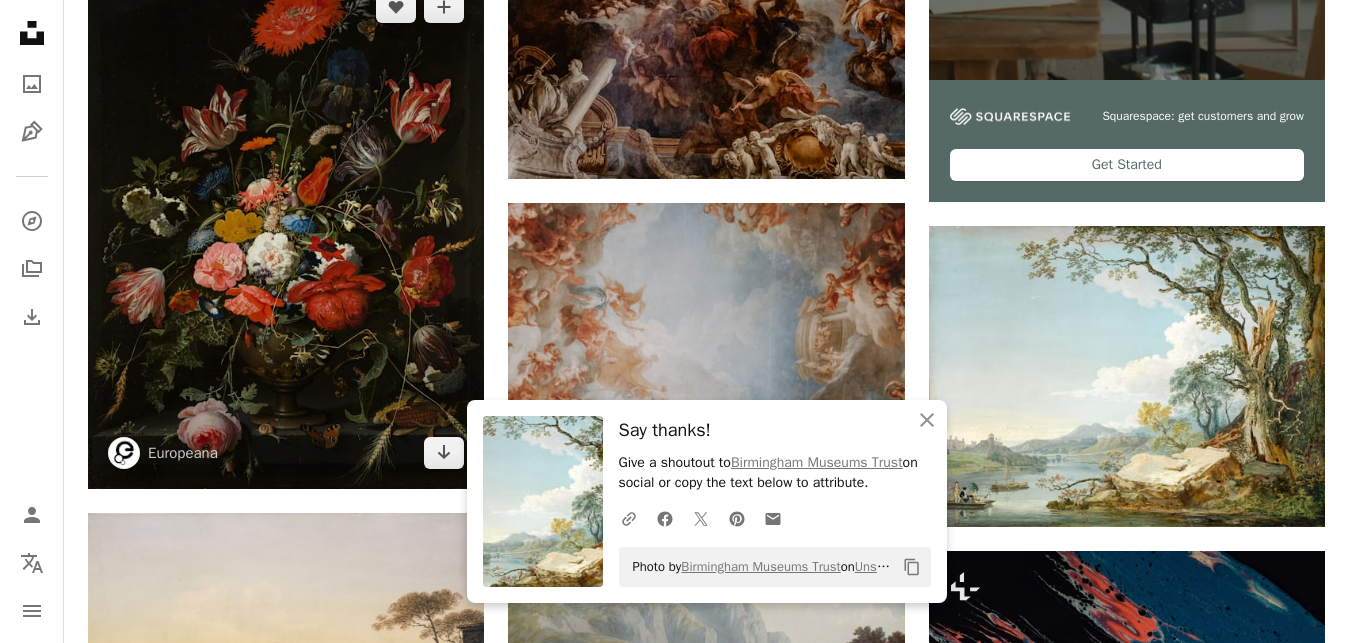 click at bounding box center [286, 230] 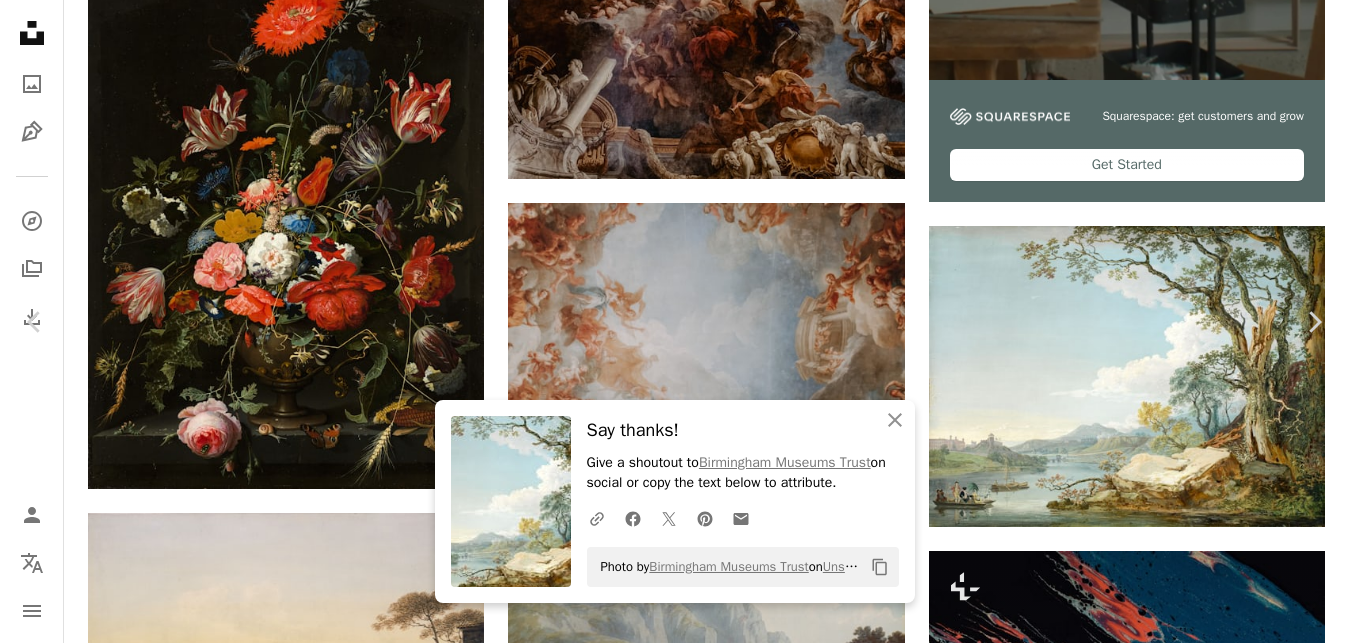 click on "Download free" at bounding box center (1150, 3568) 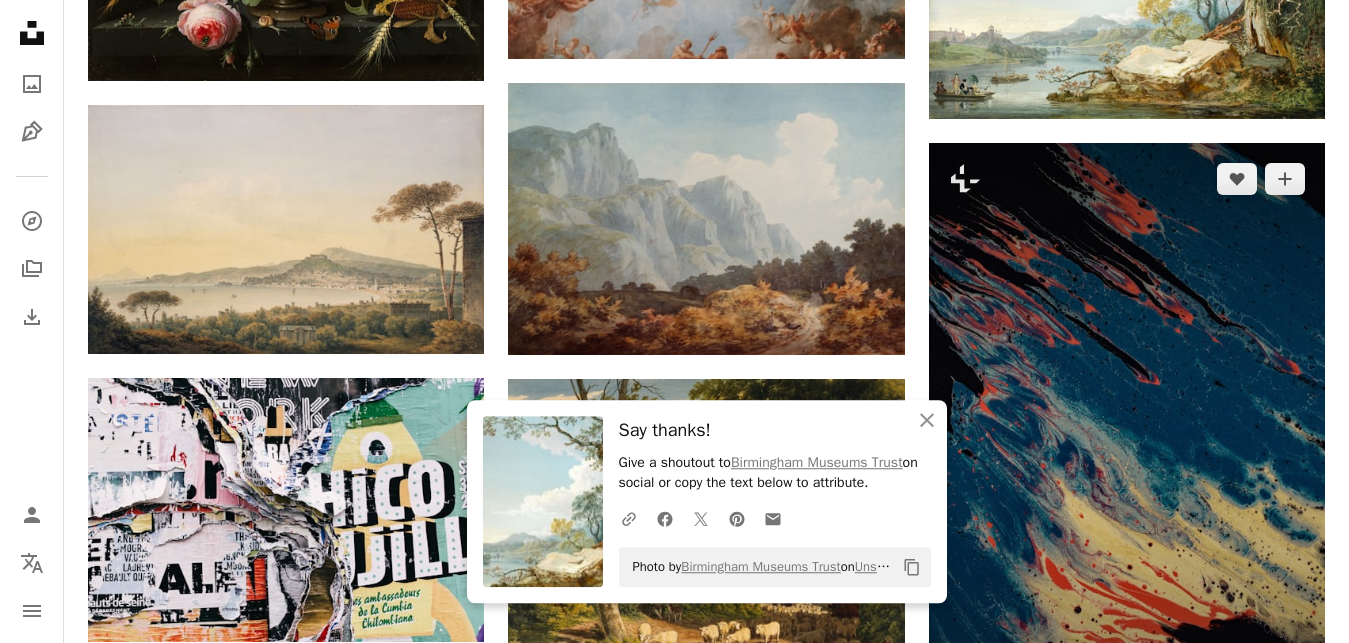 scroll, scrollTop: 1326, scrollLeft: 0, axis: vertical 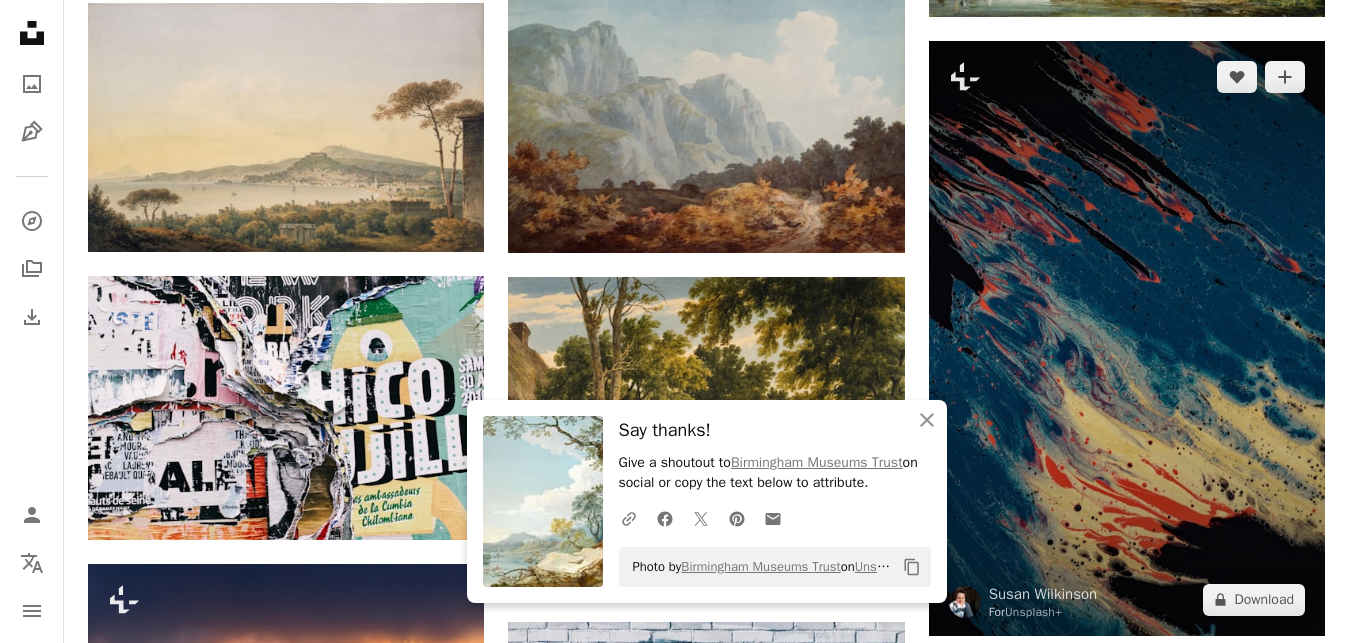 click at bounding box center (1127, 338) 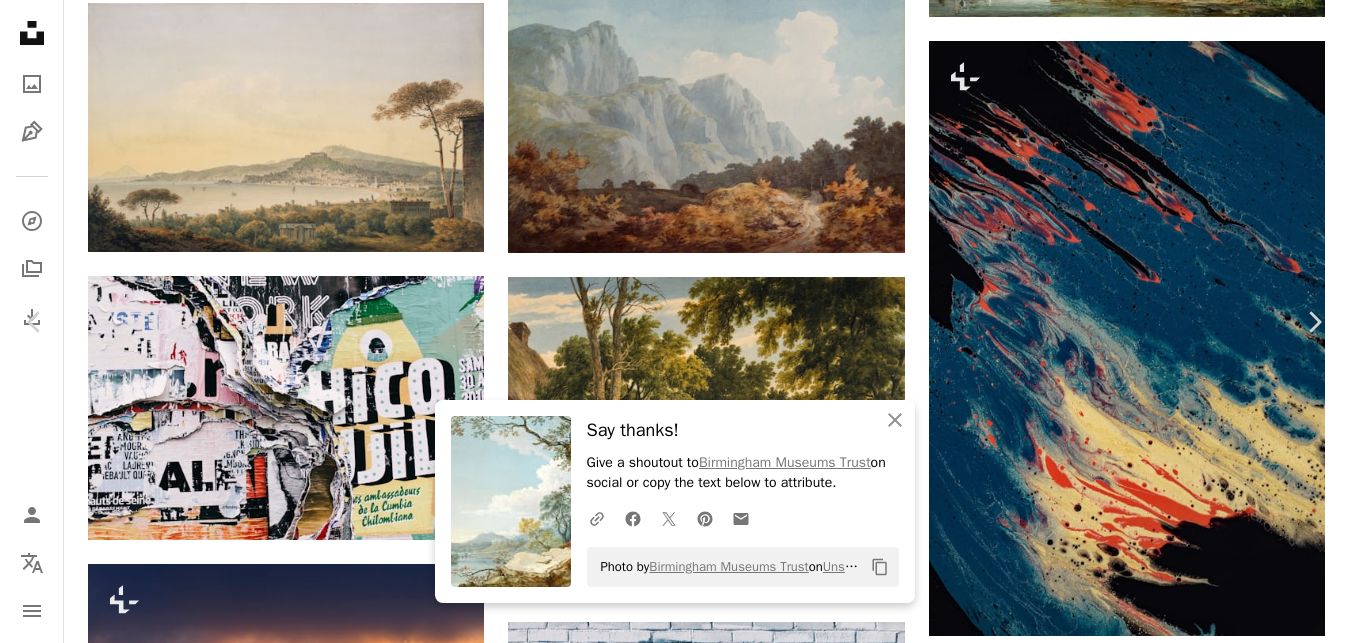 click on "An X shape Chevron left Chevron right An X shape Close Say thanks! Give a shoutout to [ORGANIZATION] on social or copy the text below to attribute. A URL sharing icon (chains) Facebook icon X (formerly Twitter) icon Pinterest icon An envelope Photo by [ORGANIZATION] on  Unsplash
Copy content [FIRST] [LAST] For  Unsplash+ A heart A plus sign Edit image   Plus sign for Unsplash+ A lock   Download Zoom in A forward-right arrow Share More Actions Calendar outlined Published on  [DATE] Safety Licensed under the  Unsplash+ License wallpaper background abstract texture art painting pattern wallpapers backgrounds mobile wallpaper liquid flow abstraction acrylic pouring pour wallpapera art wallpaper Free stock photos From this series Chevron right Plus sign for Unsplash+ Plus sign for Unsplash+ Plus sign for Unsplash+ Plus sign for Unsplash+ Plus sign for Unsplash+ Plus sign for Unsplash+ Plus sign for Unsplash+ Plus sign for Unsplash+ Plus sign for Unsplash+ Related images" at bounding box center [674, 3332] 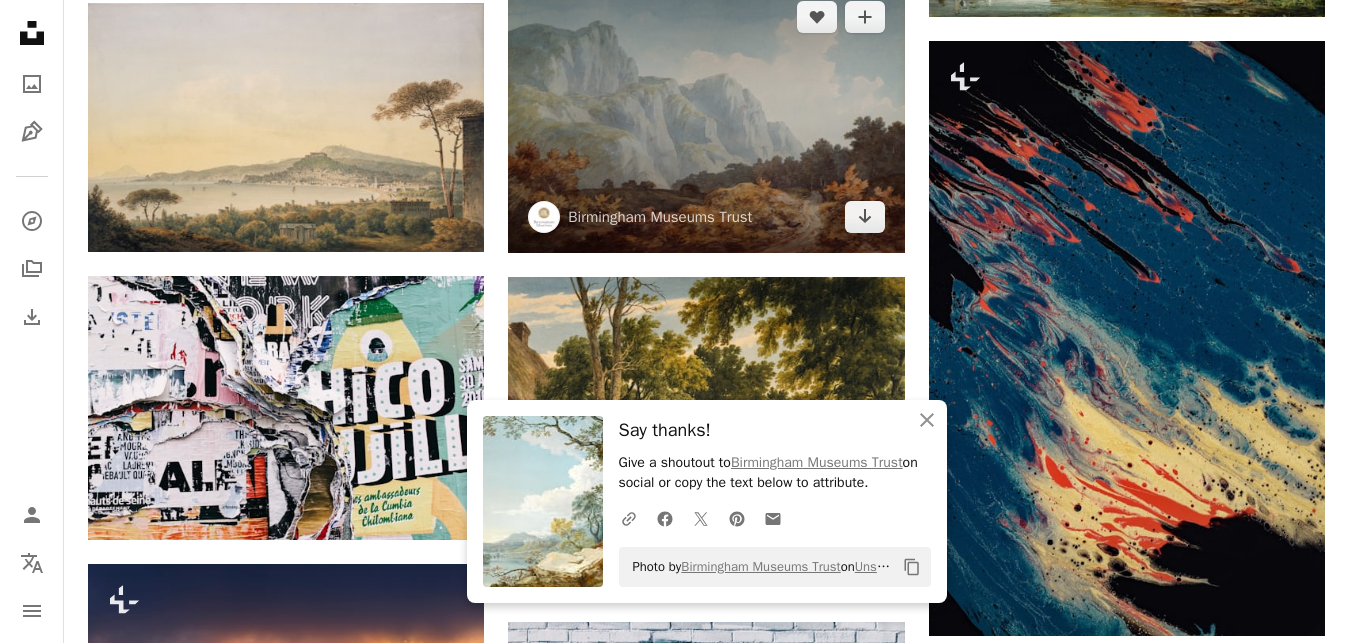 click at bounding box center [706, 117] 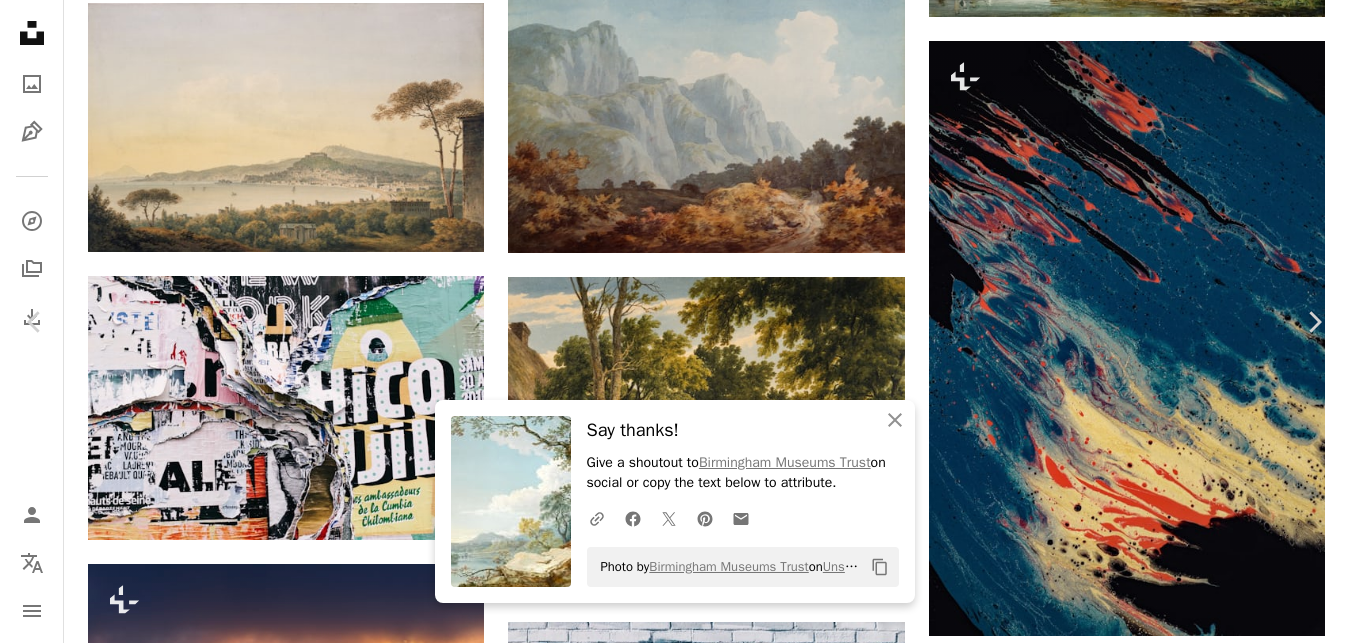 click on "Say thanks! Give a shoutout to  [ORGANIZATION]  on social or copy the text below to attribute. ... Photo by  [ORGANIZATION]  on  Unsplash" at bounding box center (667, 3058) 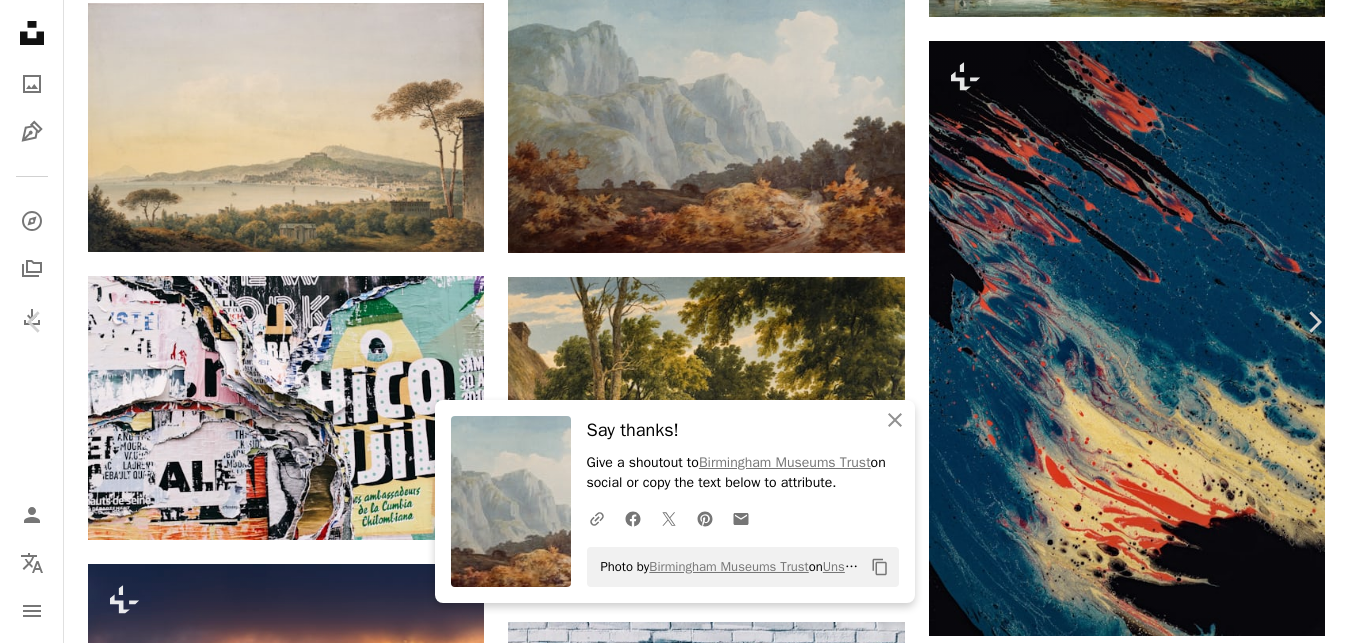 click on "Say thanks! Give a shoutout to  [ORGANIZATION]  on social or copy the text below to attribute. ... Photo by  [ORGANIZATION]  on  Unsplash ... Near Glarus, [STATE], 1781 by [FIRST] [LAST] ... Published on  [DATE]" at bounding box center [674, 3332] 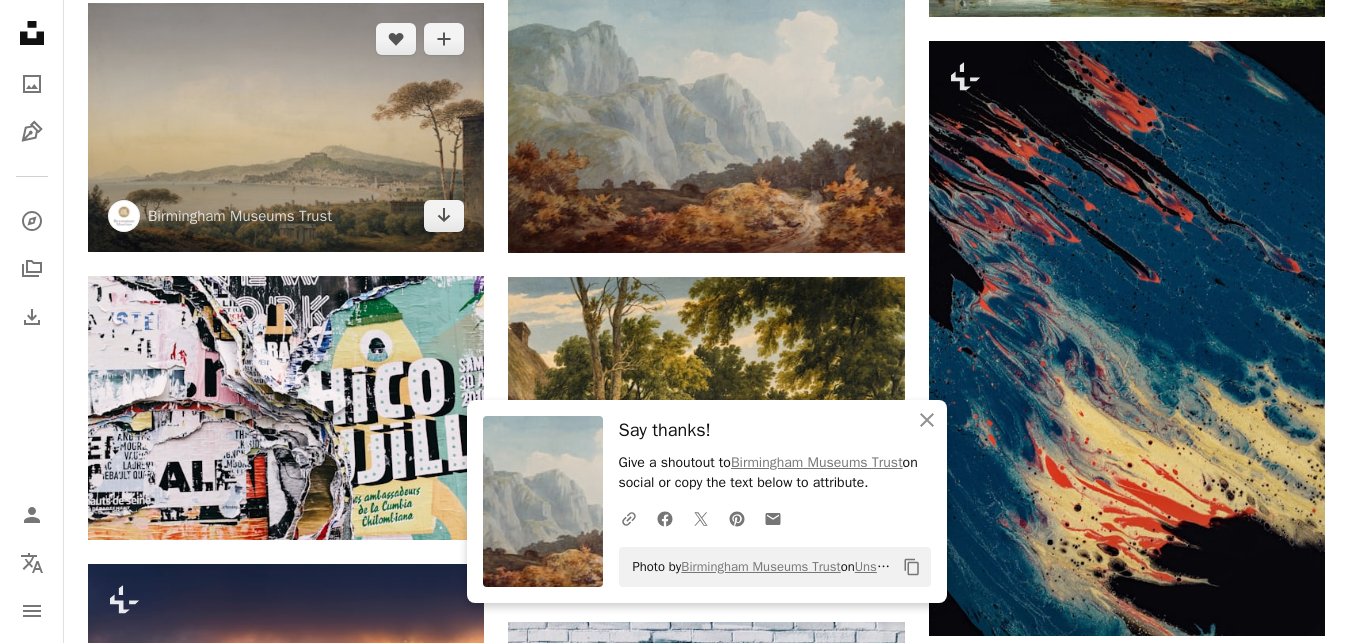 click at bounding box center (286, 127) 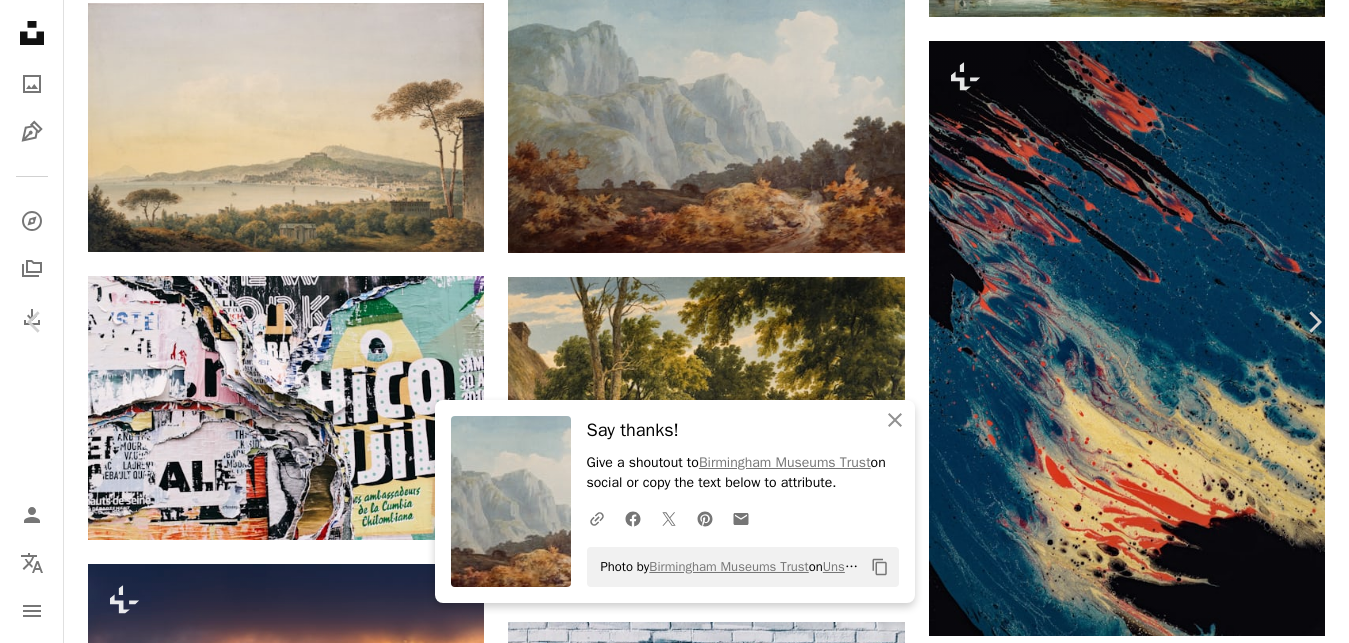 click on "Download free" at bounding box center [1150, 3058] 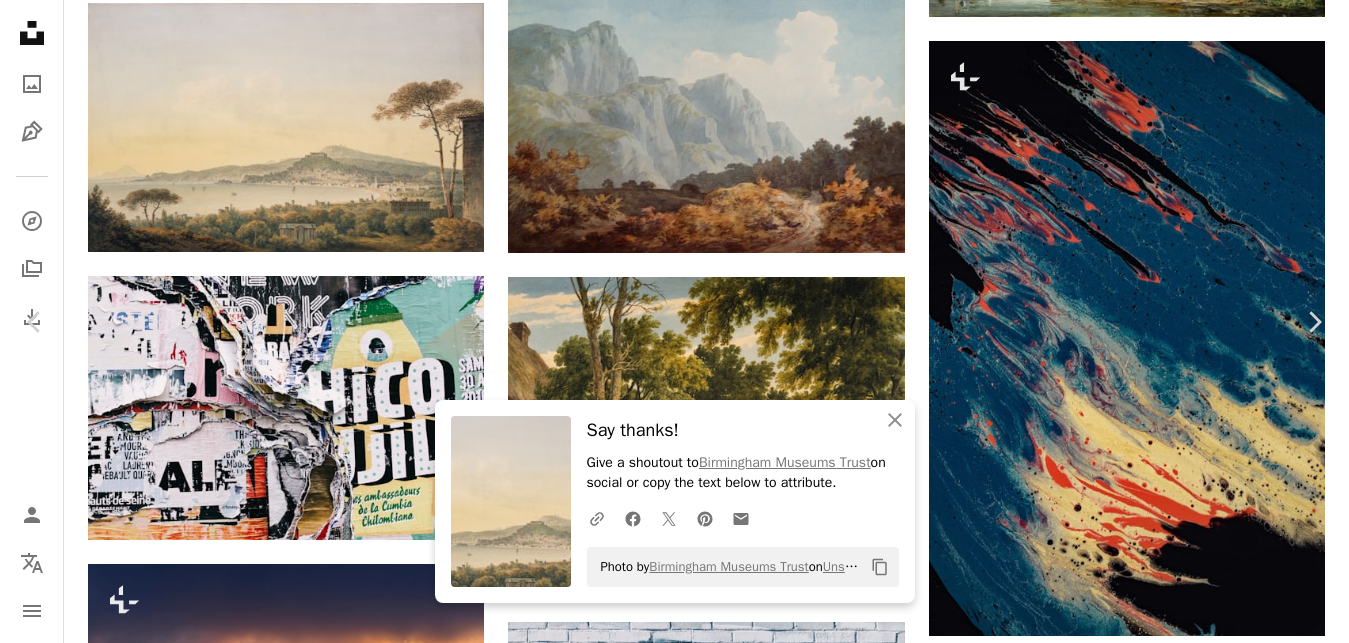 click on "Say thanks! Give a shoutout to  [ORGANIZATION]  on social or copy the text below to attribute. ... Photo by  [ORGANIZATION]  on  Unsplash ... Naples From Sir William Hamilton's Villa, 1780-1882 by [FIRST] [LAST] ... Published on  [DATE]" at bounding box center [674, 3332] 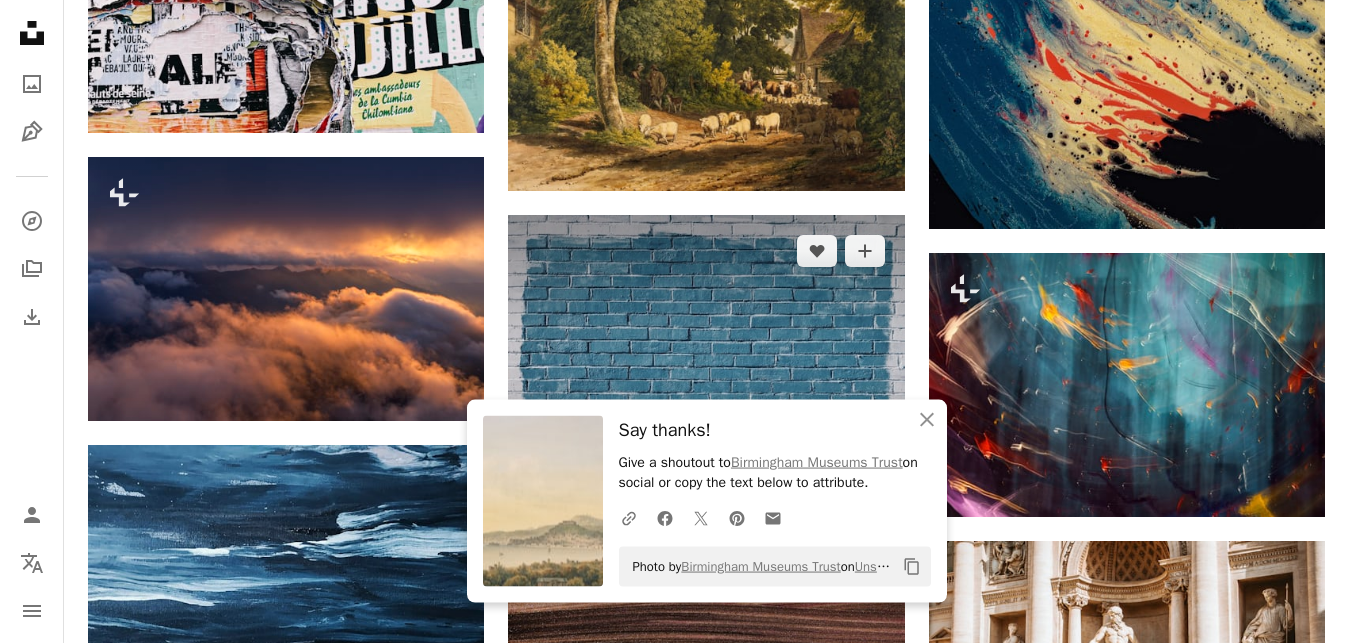 scroll, scrollTop: 1734, scrollLeft: 0, axis: vertical 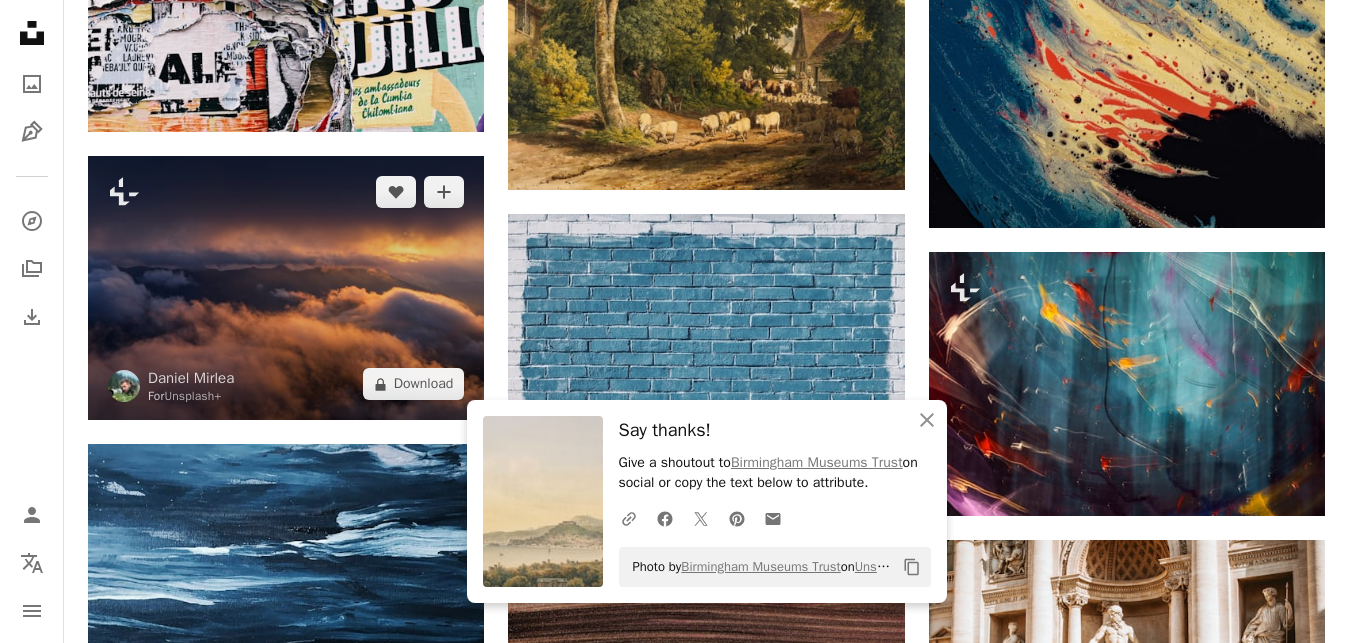click at bounding box center (286, 288) 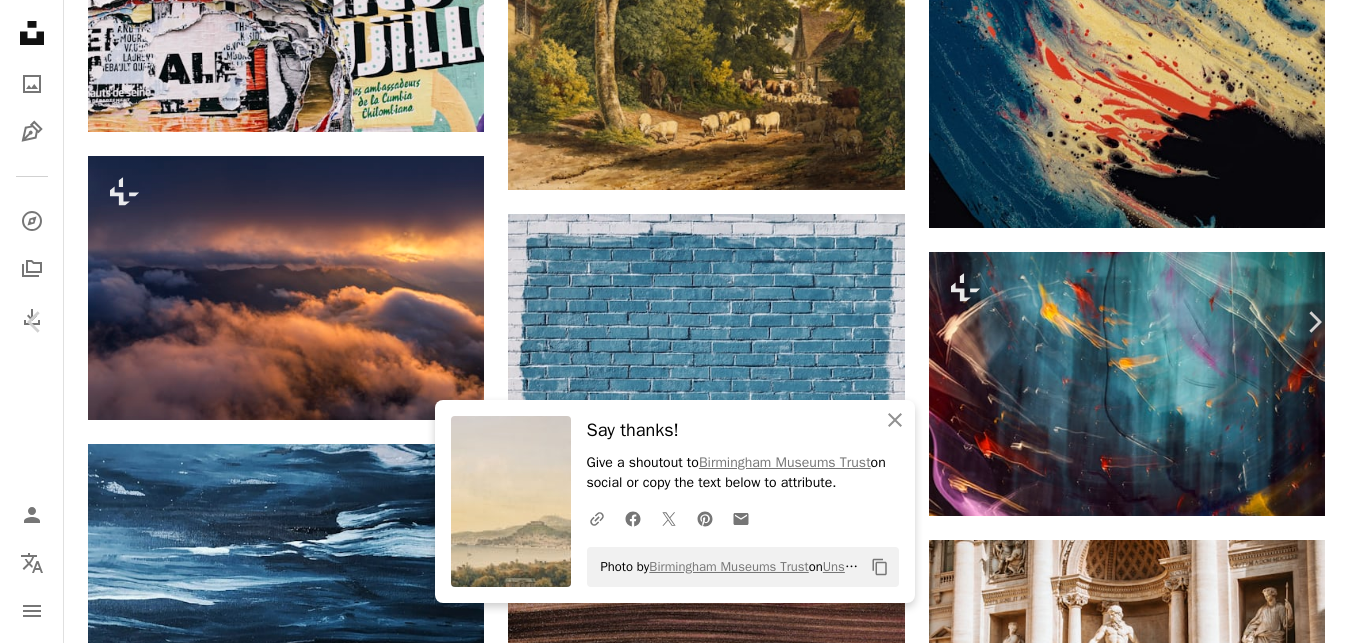 drag, startPoint x: 1360, startPoint y: 87, endPoint x: 1344, endPoint y: 88, distance: 16.03122 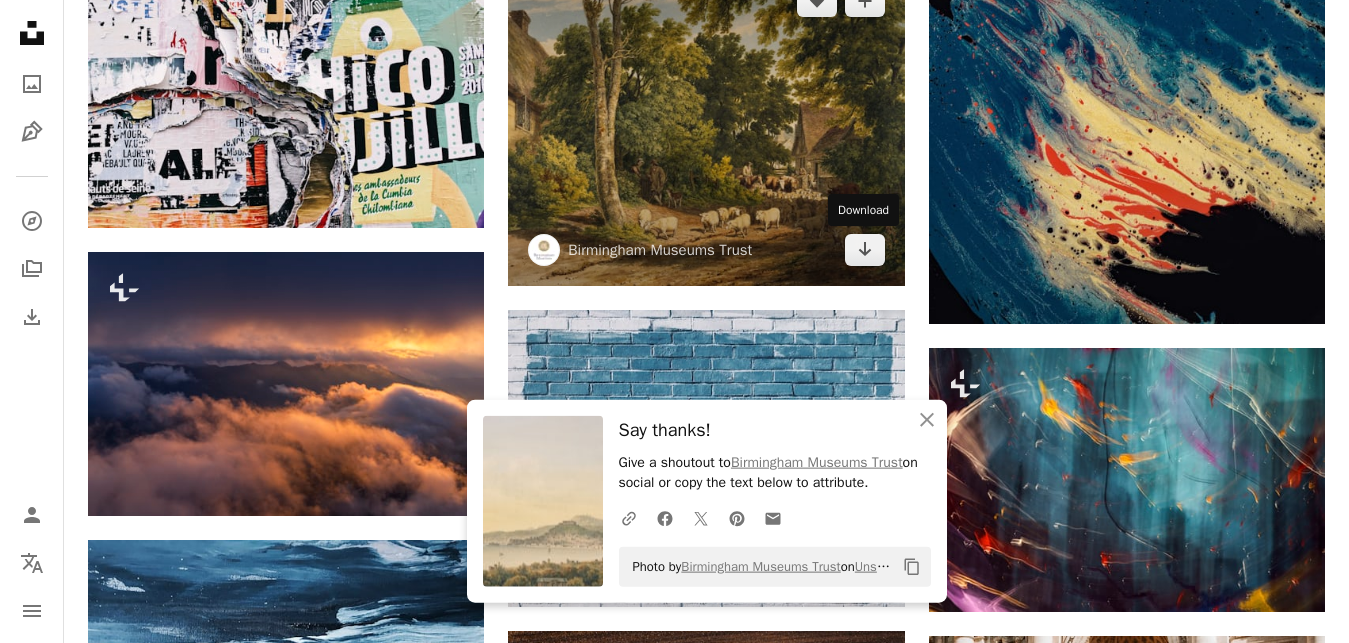 scroll, scrollTop: 1632, scrollLeft: 0, axis: vertical 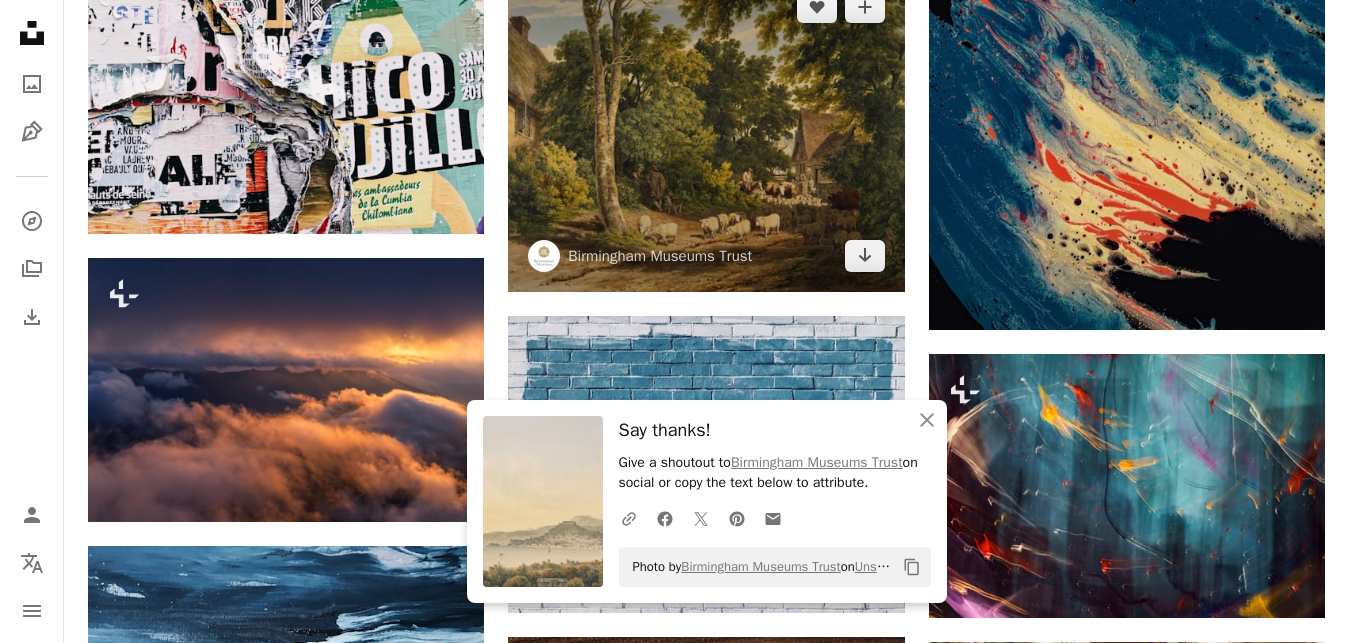 click at bounding box center [706, 131] 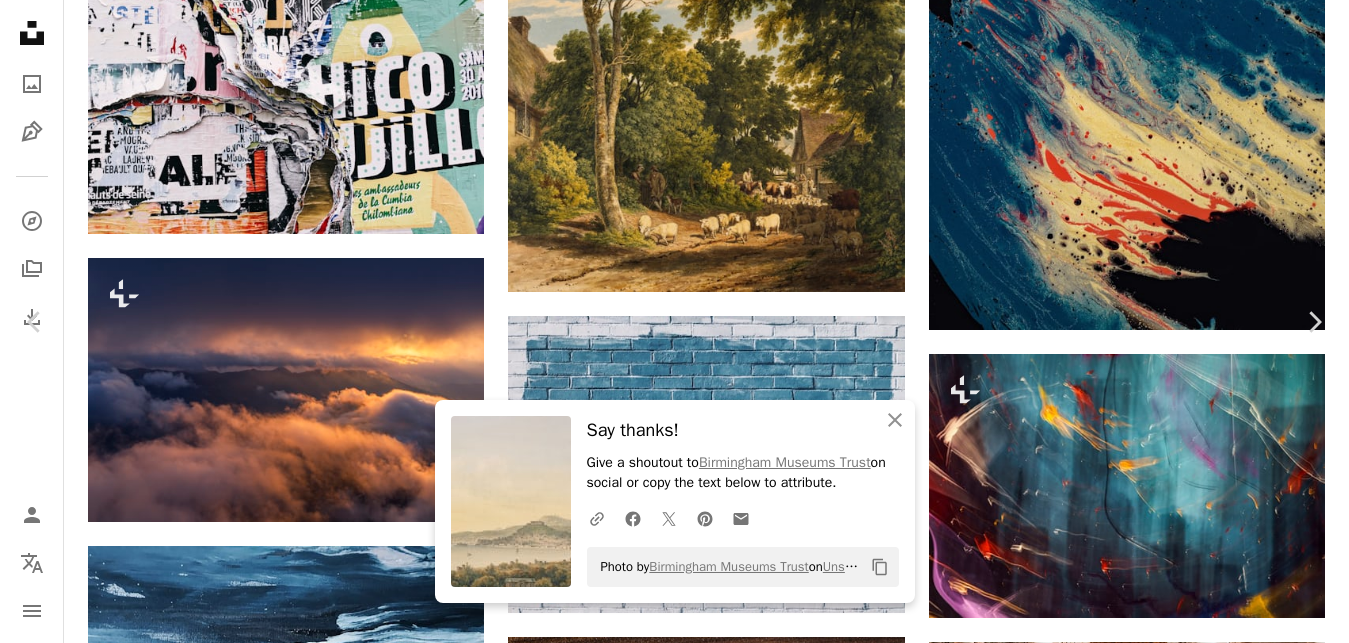 click on "Download free" at bounding box center (1150, 2752) 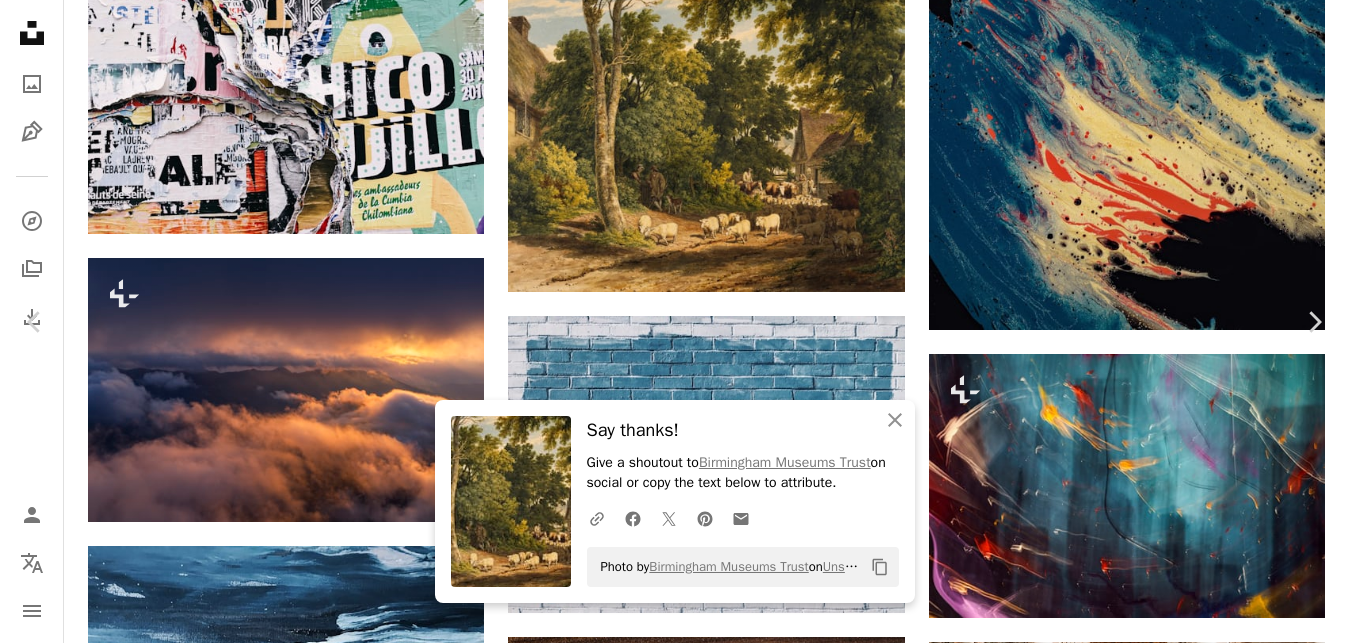 click on "An X shape Chevron left Chevron right An X shape Close Say thanks! Give a shoutout to [ORGANIZATION] on social or copy the text below to attribute. A URL sharing icon (chains) Facebook icon X (formerly Twitter) icon Pinterest icon An envelope Photo by [ORGANIZATION] on  Unsplash
Copy content [ORGANIZATION] [ORGANIZATION] A heart A plus sign Edit image   Plus sign for Unsplash+ Download free Chevron down Zoom in Views 10,323,722 Downloads 92,466 Featured in Photos A forward-right arrow Share Info icon Info More Actions Driving Home The Flock, [YEAR] by [FIRST] [LAST] Calendar outlined Published on  [DATE] Safety Free to use under the  Unsplash License art painting art wallpaper animals sheep driving farming countryside watercolour shepherd village life flock english landscape herding human animal green plant vintage cow Free images Browse premium related images on iStock  |  Save 20% with code UNSPLASH20 View more on iStock  ↗ Related images A heart For" at bounding box center (674, 3026) 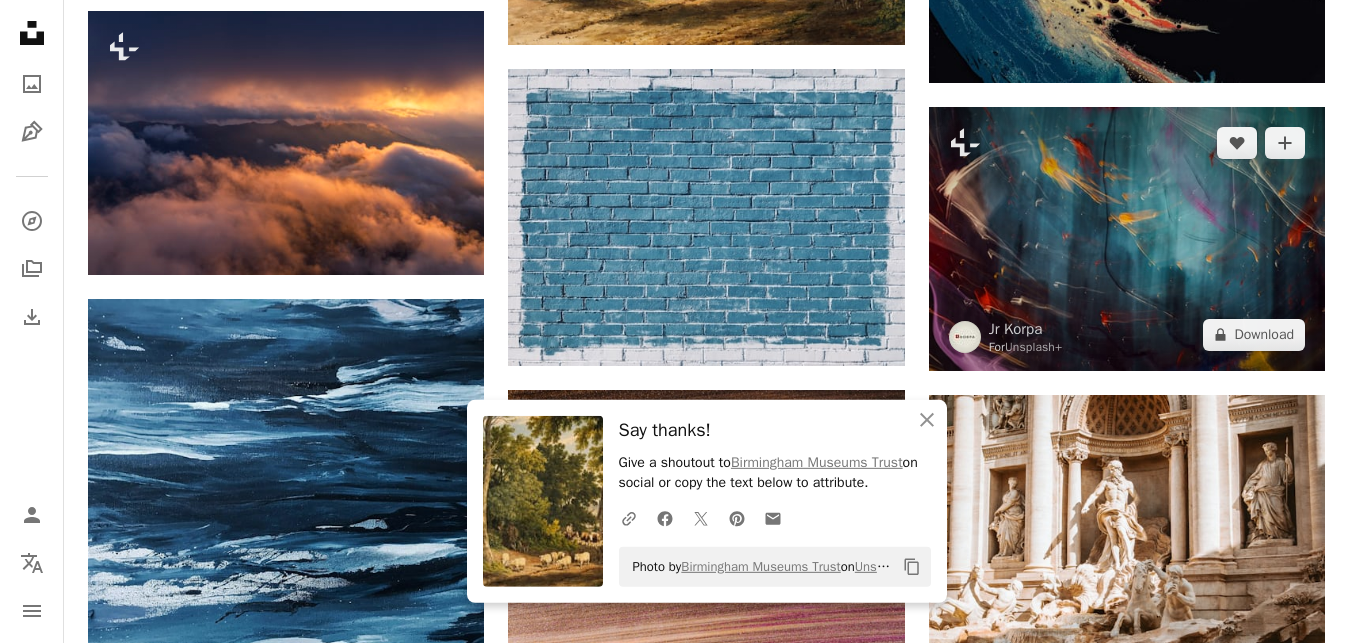 scroll, scrollTop: 1938, scrollLeft: 0, axis: vertical 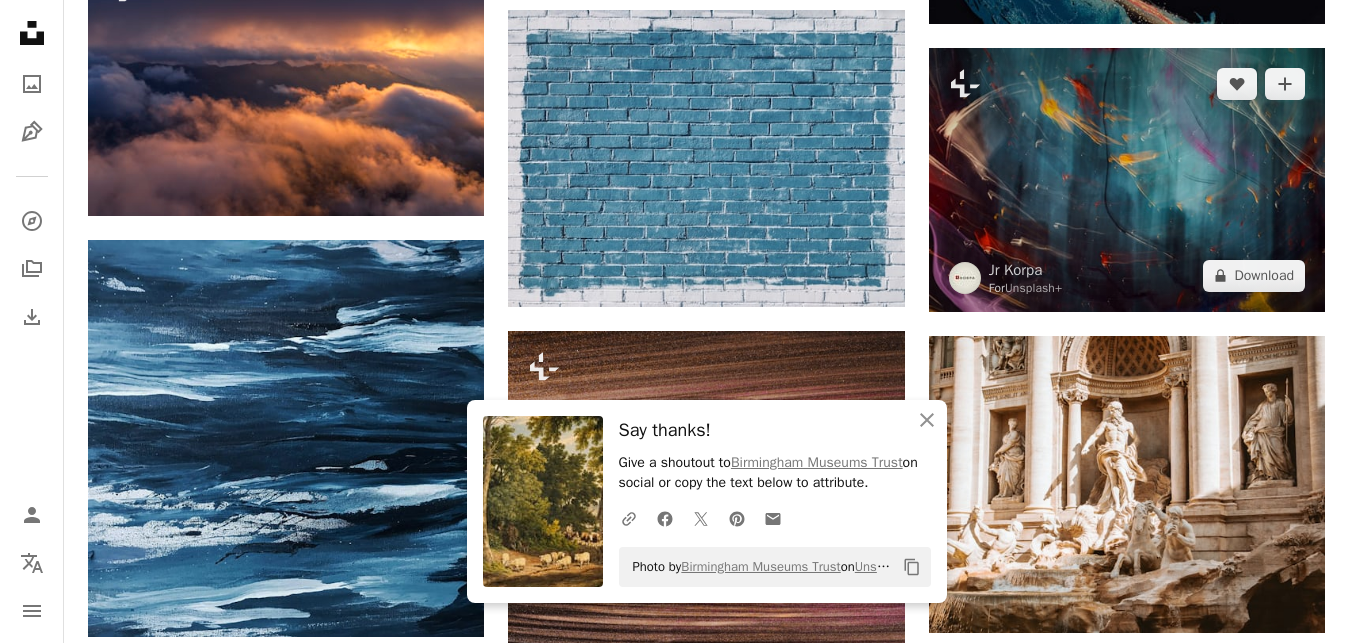 click at bounding box center [1127, 180] 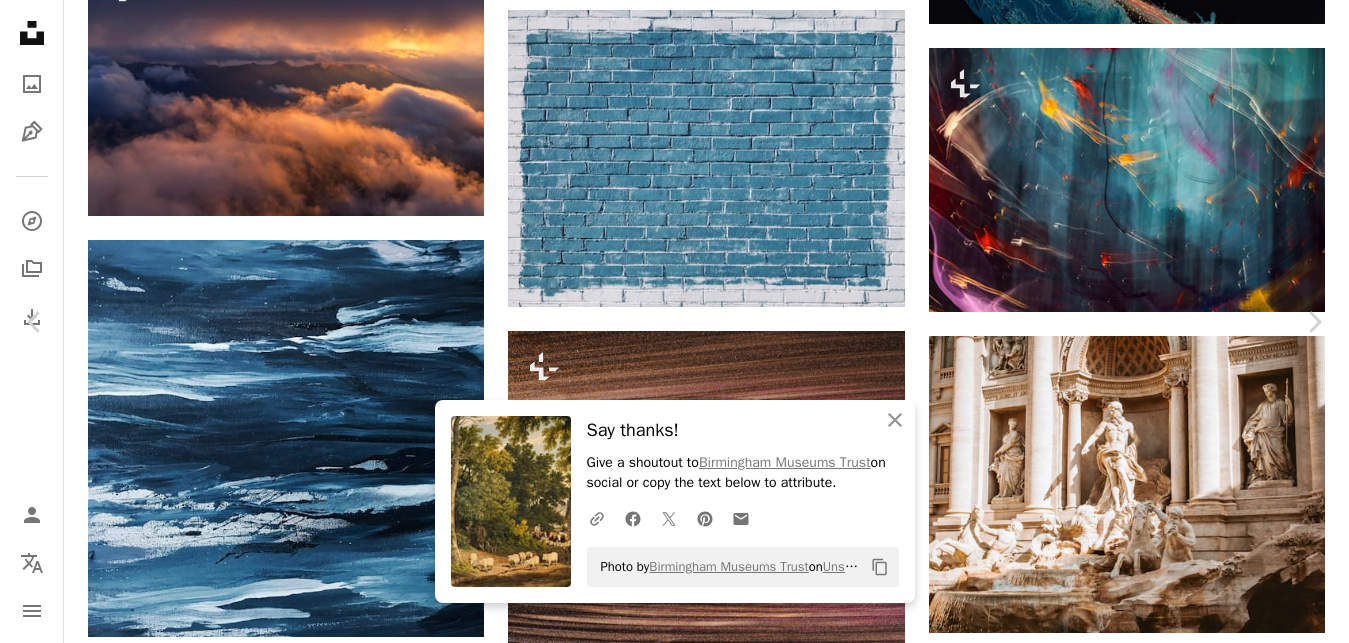 click on "An X shape Chevron left Chevron right An X shape Close Say thanks! Give a shoutout to [ORGANIZATION] on social or copy the text below to attribute. A URL sharing icon (chains) Facebook icon X (formerly Twitter) icon Pinterest icon An envelope Photo by [ORGANIZATION] on  Unsplash
Copy content [FIRST] [LAST] For  Unsplash+ A heart A plus sign Edit image   Plus sign for Unsplash+ A lock   Download Zoom in A forward-right arrow Share More Actions Korpa [YEAR] Calendar outlined Published on  [DATE] Safety Licensed under the  Unsplash+ License wallpaper abstract texture art pattern wallpapers spiritual inspirational mystery Cover Photos & Images experimental magical surrealism artistic fine art expressionism mixed media wallpapera mysticism unconsciousness Public domain images From this series Chevron right Plus sign for Unsplash+ Plus sign for Unsplash+ Plus sign for Unsplash+ Plus sign for Unsplash+ Plus sign for Unsplash+ Plus sign for Unsplash+ A heart" at bounding box center [674, 2720] 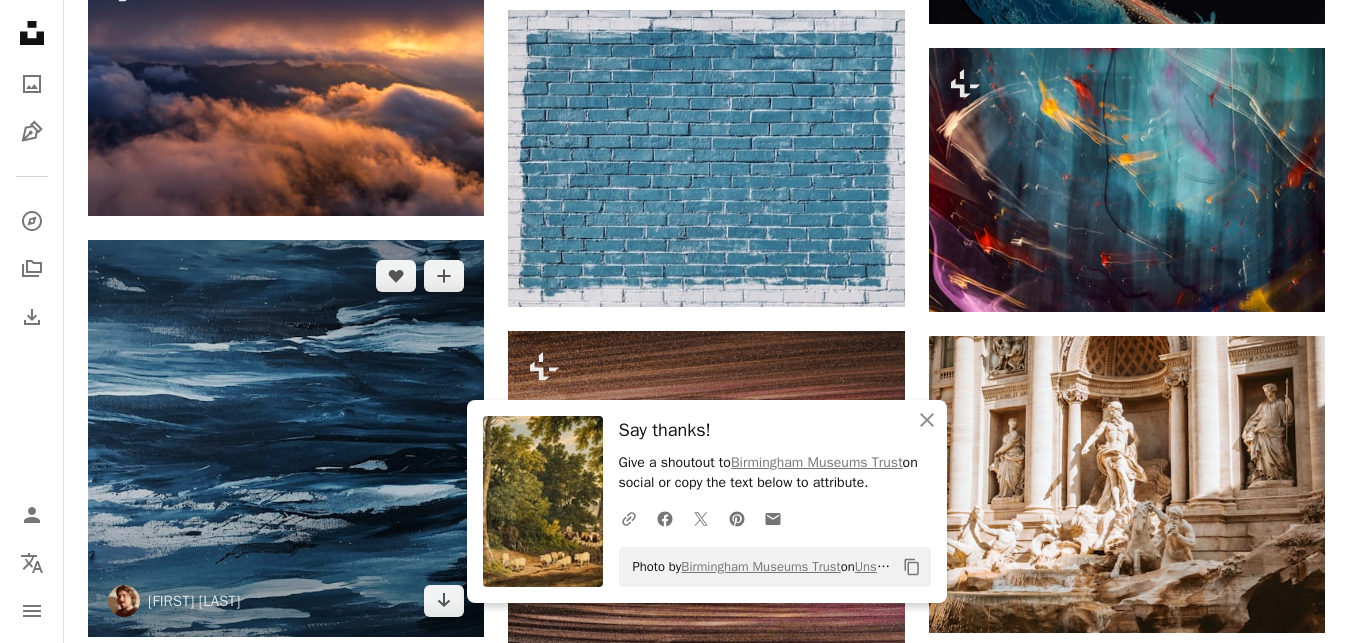 click at bounding box center [286, 438] 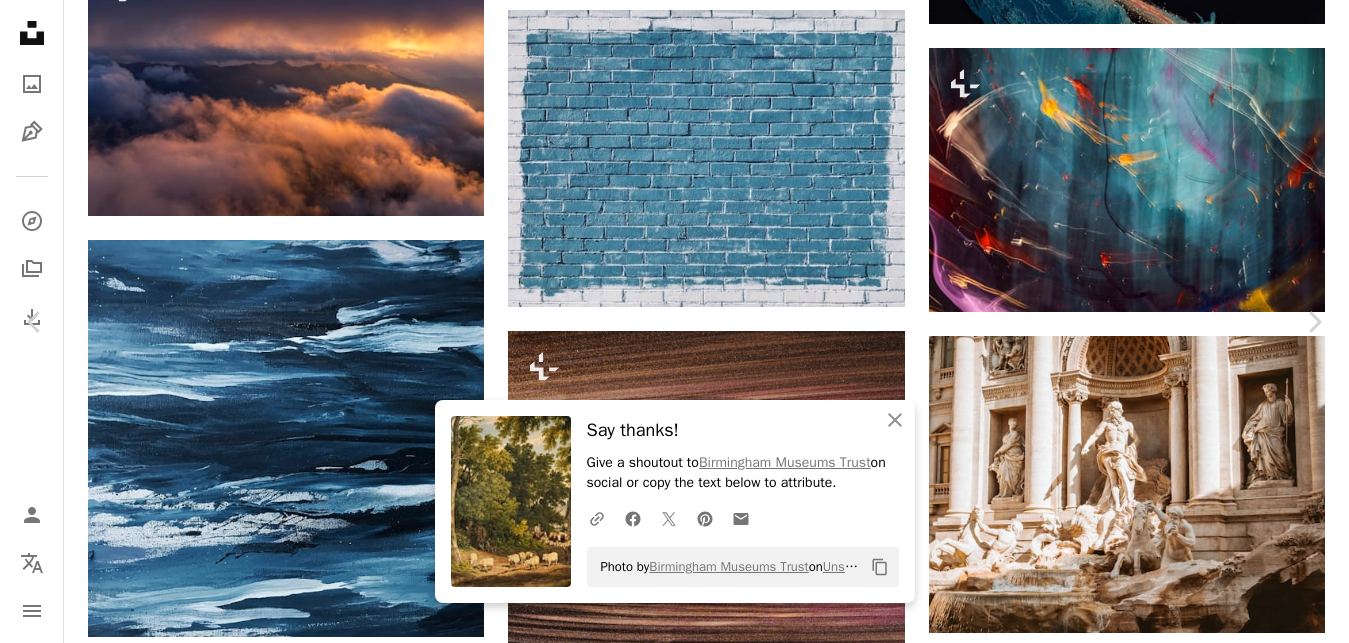 click on "[FIRST] [LAST]" at bounding box center [667, 2446] 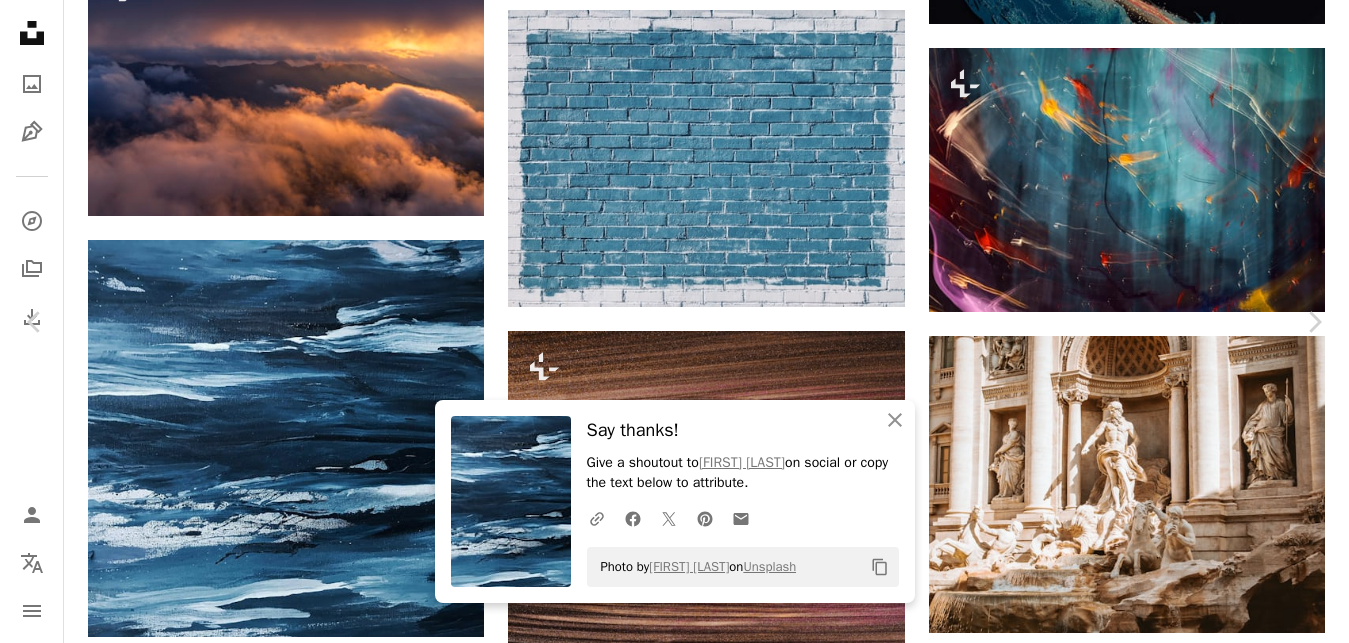 click on "Say thanks! Give a shoutout to  [PERSON]  on social or copy the text below to attribute. ... Photo by  [PERSON]  on  Unsplash ... Published on  Safety art sea" at bounding box center [674, 6270] 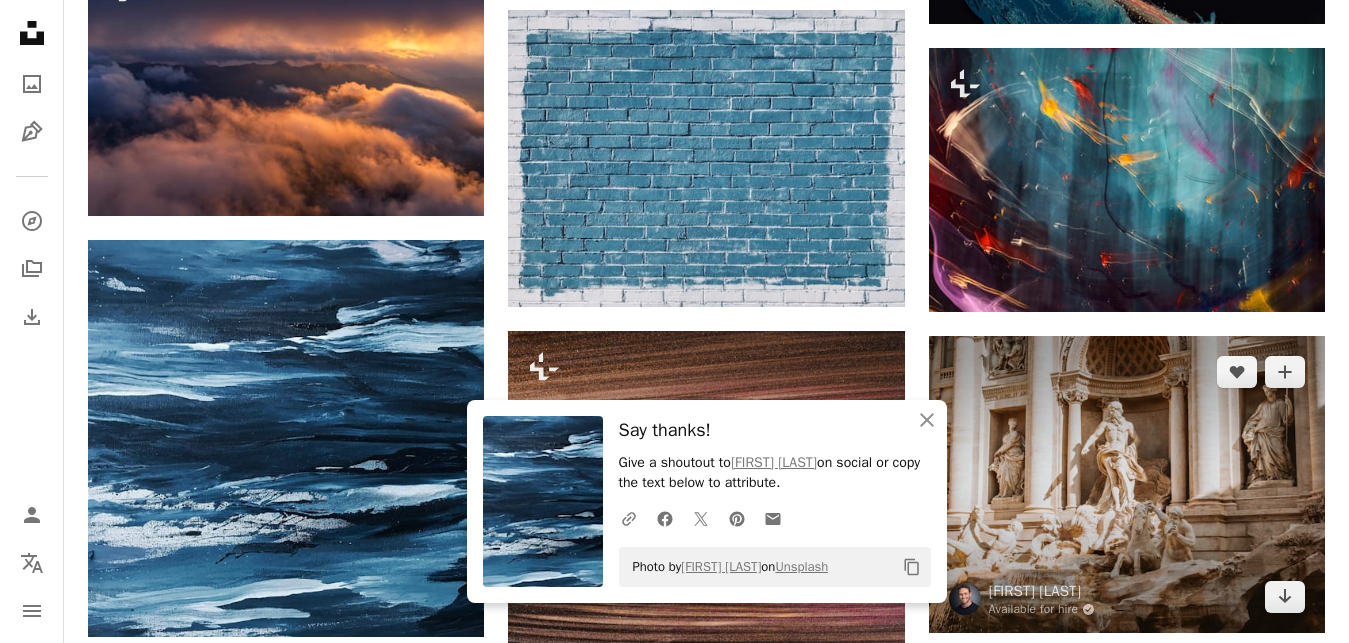 scroll, scrollTop: 2244, scrollLeft: 0, axis: vertical 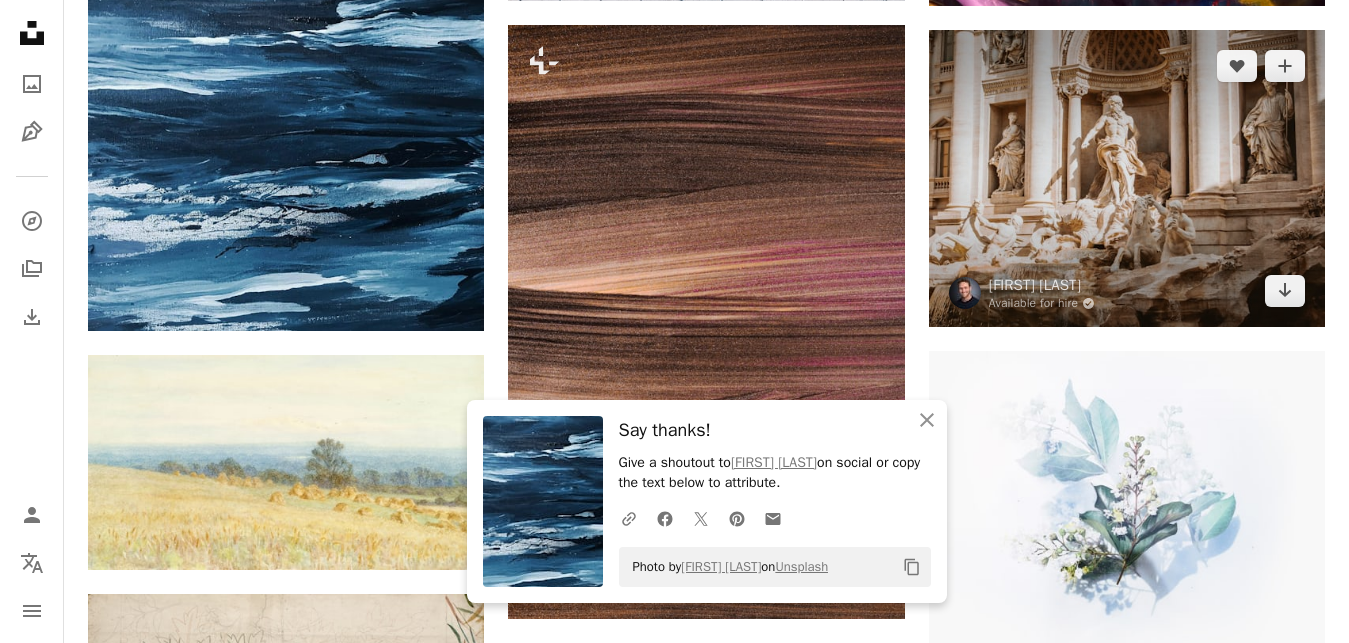 click at bounding box center [1127, 178] 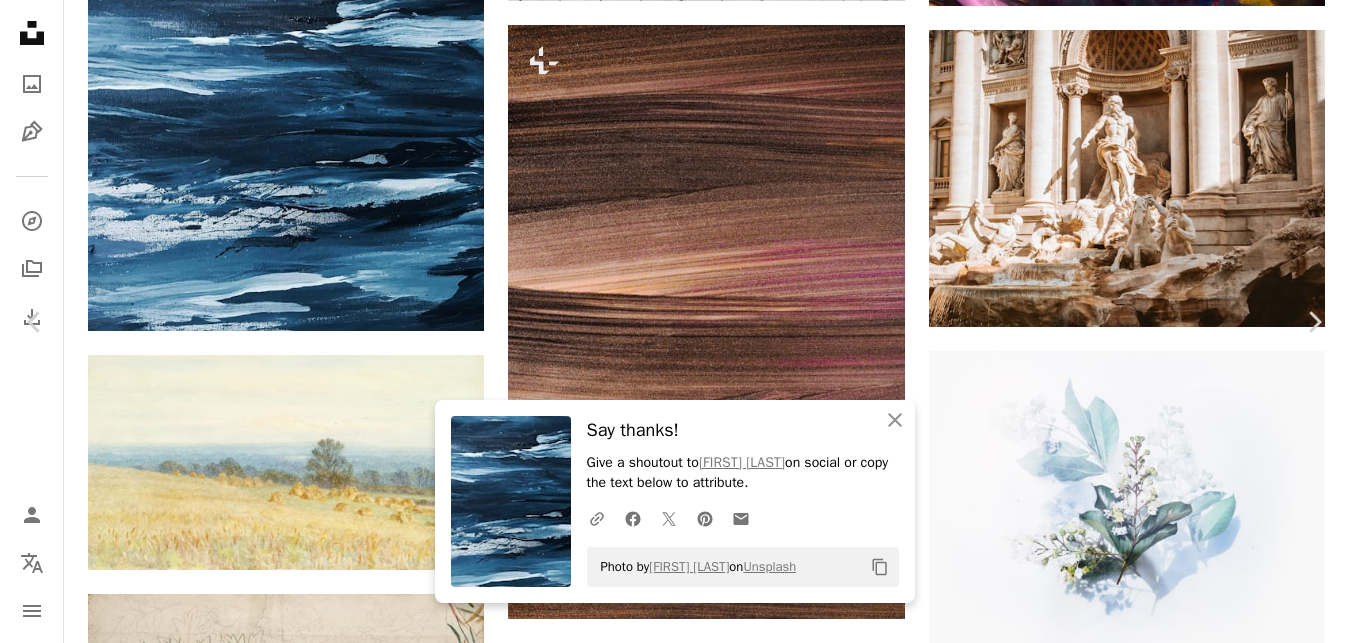 click on "Download free" at bounding box center [1150, 5690] 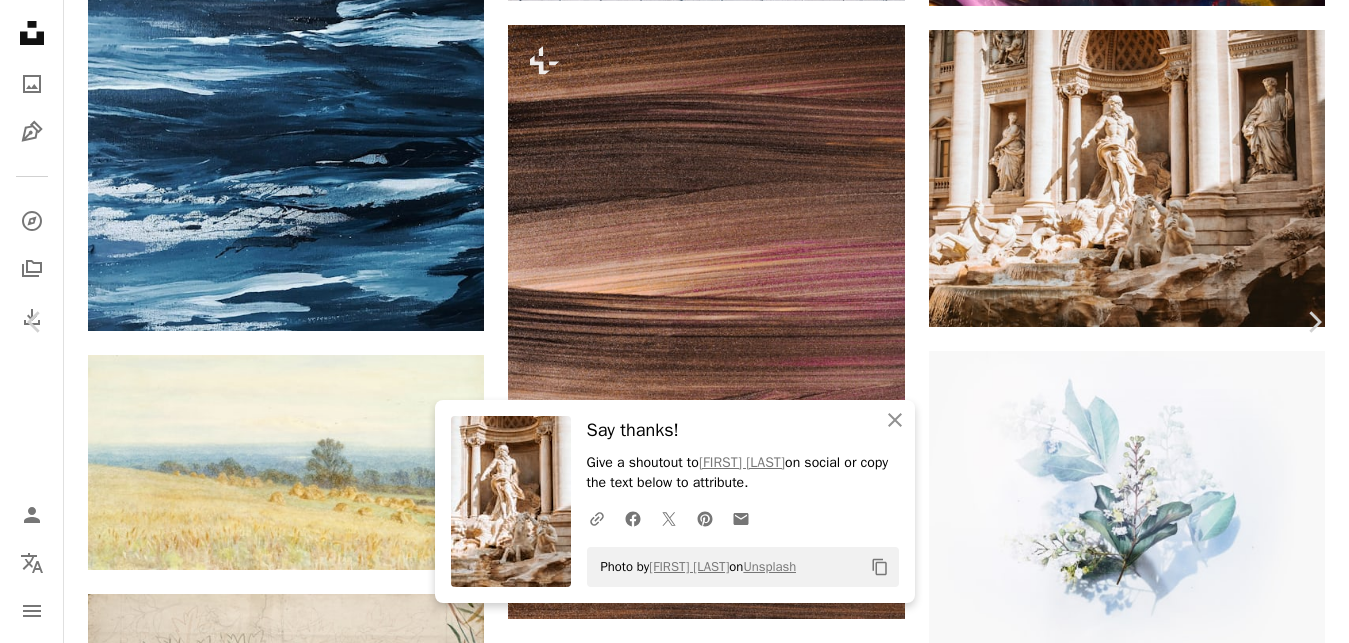 click on "An X shape Chevron left Chevron right An X shape Close Say thanks! Give a shoutout to [PERSON] on social or copy the text below to attribute. A URL sharing icon (chains) Facebook icon X (formerly Twitter) icon Pinterest icon An envelope Photo by [PERSON] on Unsplash
Copy content [PERSON] Available for hire A checkmark inside of a circle A heart A plus sign Edit image   Plus sign for Unsplash+ Download free Chevron down Zoom in Views 15,865,189 Downloads 155,732 Featured in Photos A forward-right arrow Share Info icon Info More Actions Trevi Fountain, Rome A map marker Trevi Fountain, Rome, [CITY], [COUNTRY] Calendar outlined Published on  [DATE] Camera OLYMPUS IMAGING CORP., E-M5 Safety Free to use under the  Unsplash License travel art building architecture art wallpaper italy rome statue tourism sculpture travel photography fountain roma landmark famous trevi fountain poseidon trevi divinity wallpaper Free images Browse premium related images on iStock  |  View more on iStock  ↗" at bounding box center (674, 5964) 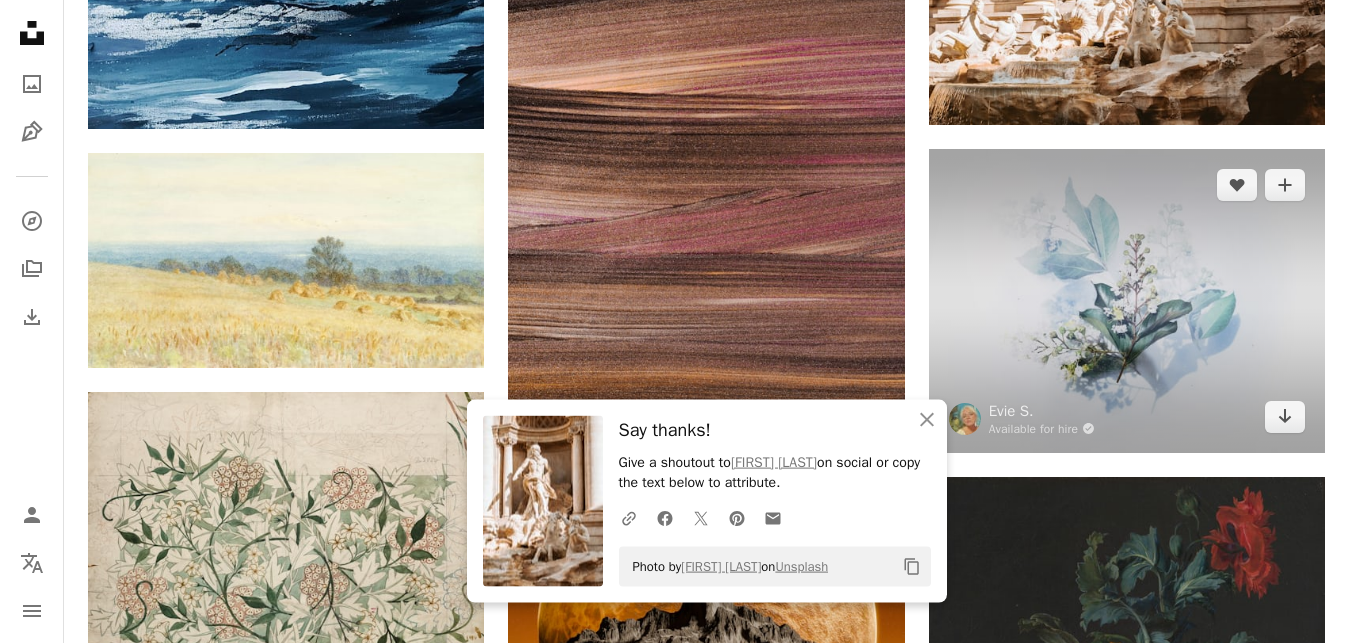 scroll, scrollTop: 2550, scrollLeft: 0, axis: vertical 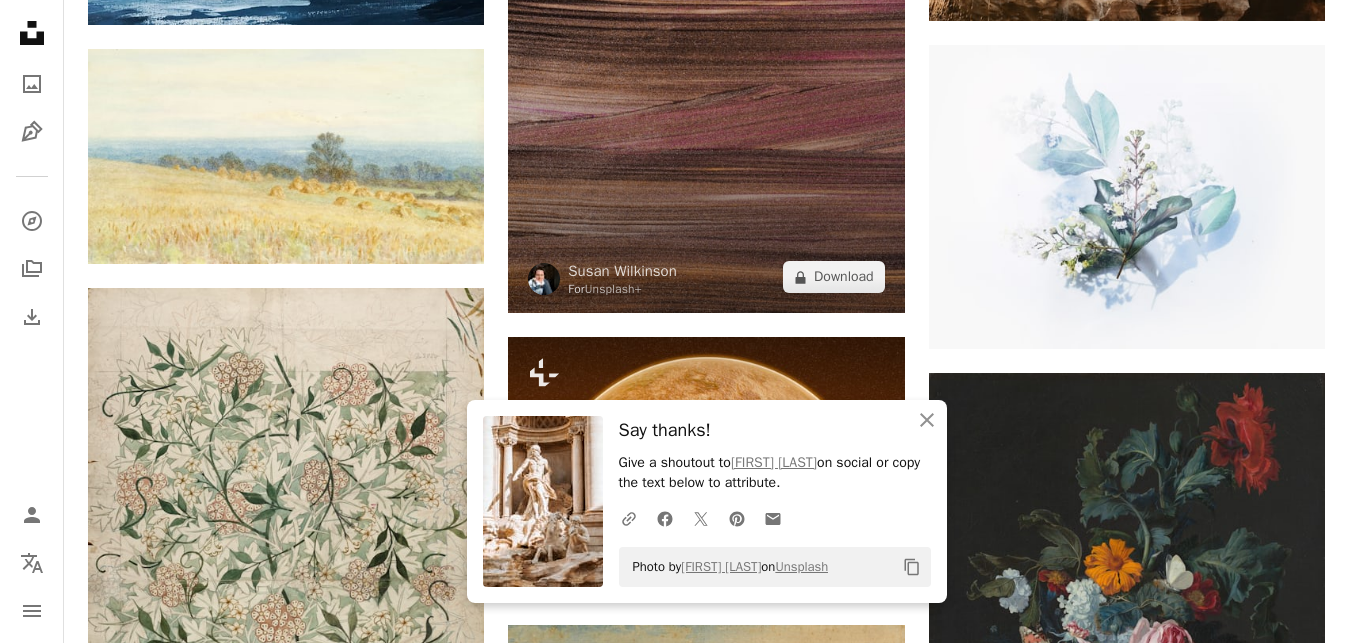 click at bounding box center [706, 16] 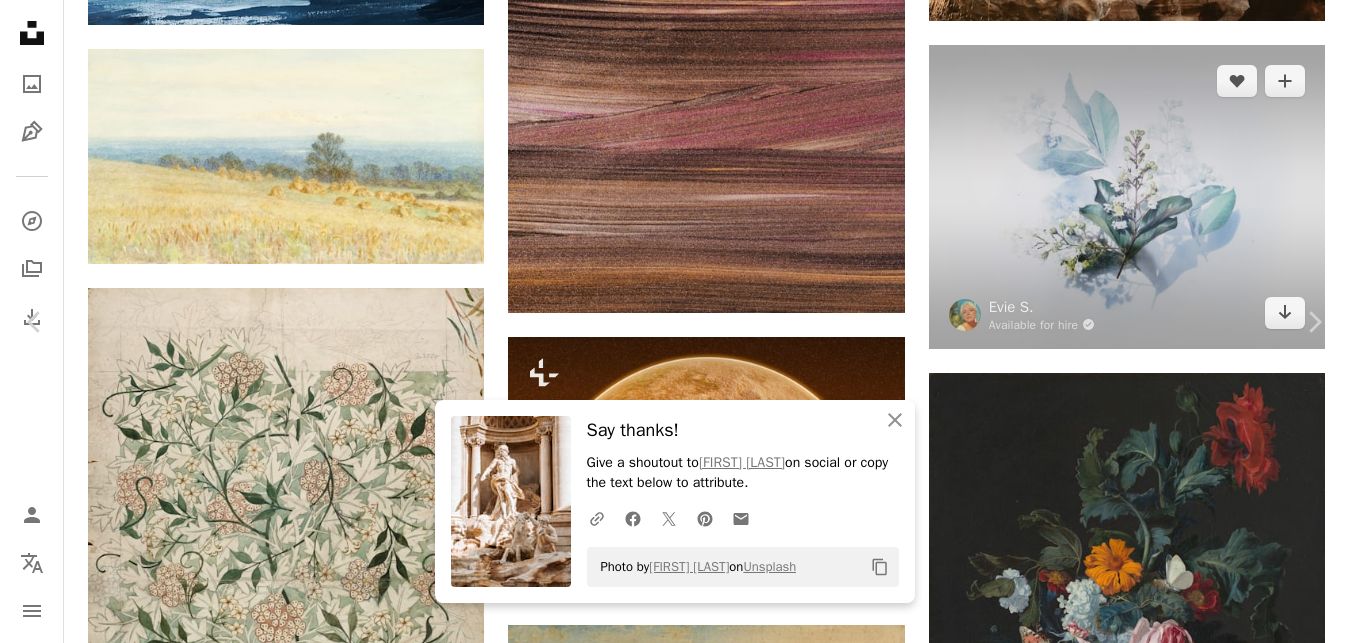 click on "An X shape Chevron left Chevron right An X shape Close Say thanks! Give a shoutout to [PERSON] on social or copy the text below to attribute. A URL sharing icon (chains) Facebook icon X (formerly Twitter) icon Pinterest icon An envelope Photo by [PERSON] on  Unsplash
Copy content [FIRST] [LAST] For  Unsplash+ A heart A plus sign Edit image   Plus sign for Unsplash+ A lock   Download Zoom in ––– ––  –– ––– –––– –––– A forward-right arrow Share More Actions –––   – –––  – – ––  – ––––. ––– ––– ––––  –––– ––– ––– – –––– –––– ––– –––   –––– –––– From this series Chevron right Plus sign for Unsplash+ Plus sign for Unsplash+ Plus sign for Unsplash+ Plus sign for Unsplash+ Plus sign for Unsplash+ Plus sign for Unsplash+ Plus sign for Unsplash+ Plus sign for Unsplash+ Plus sign for Unsplash+ Plus sign for Unsplash+ Related images A heart For" at bounding box center (674, 5658) 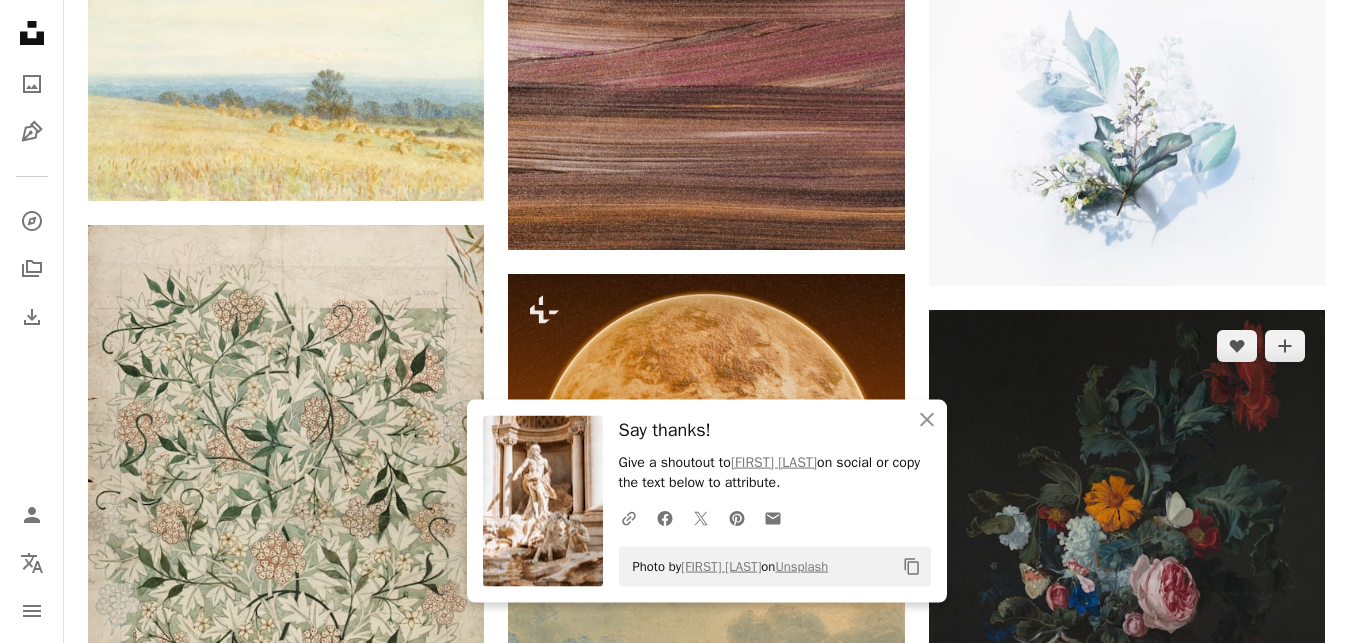 scroll, scrollTop: 2652, scrollLeft: 0, axis: vertical 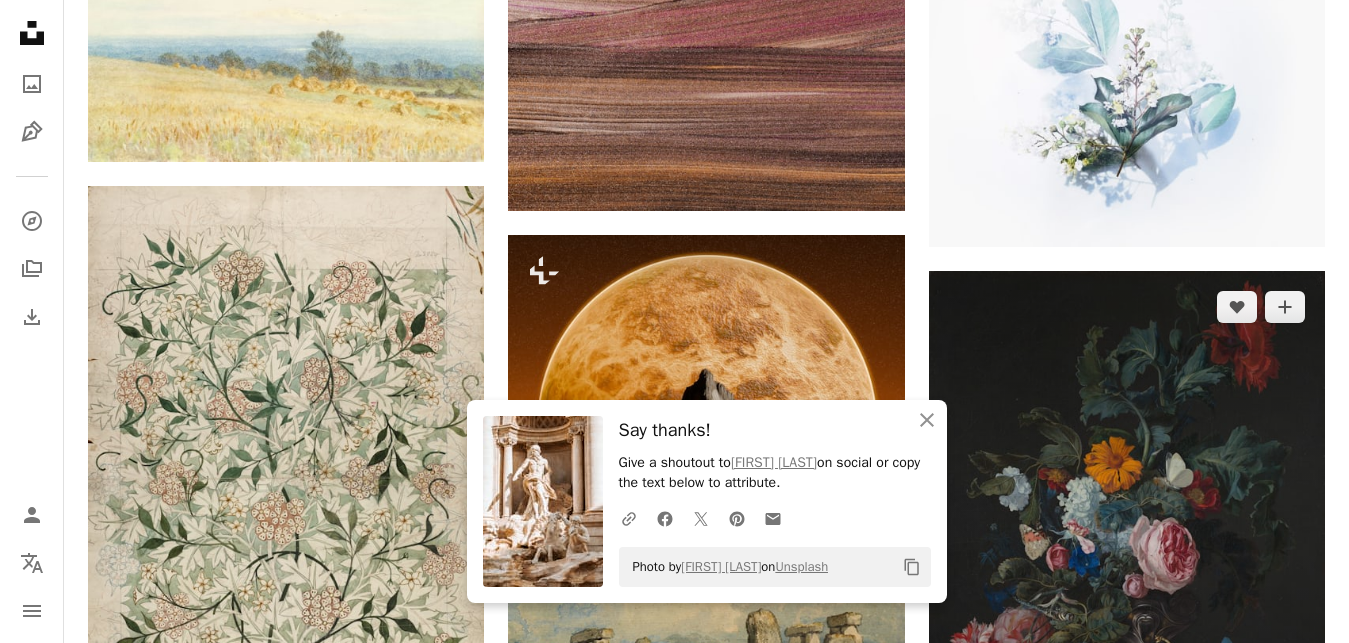 click at bounding box center (1127, 528) 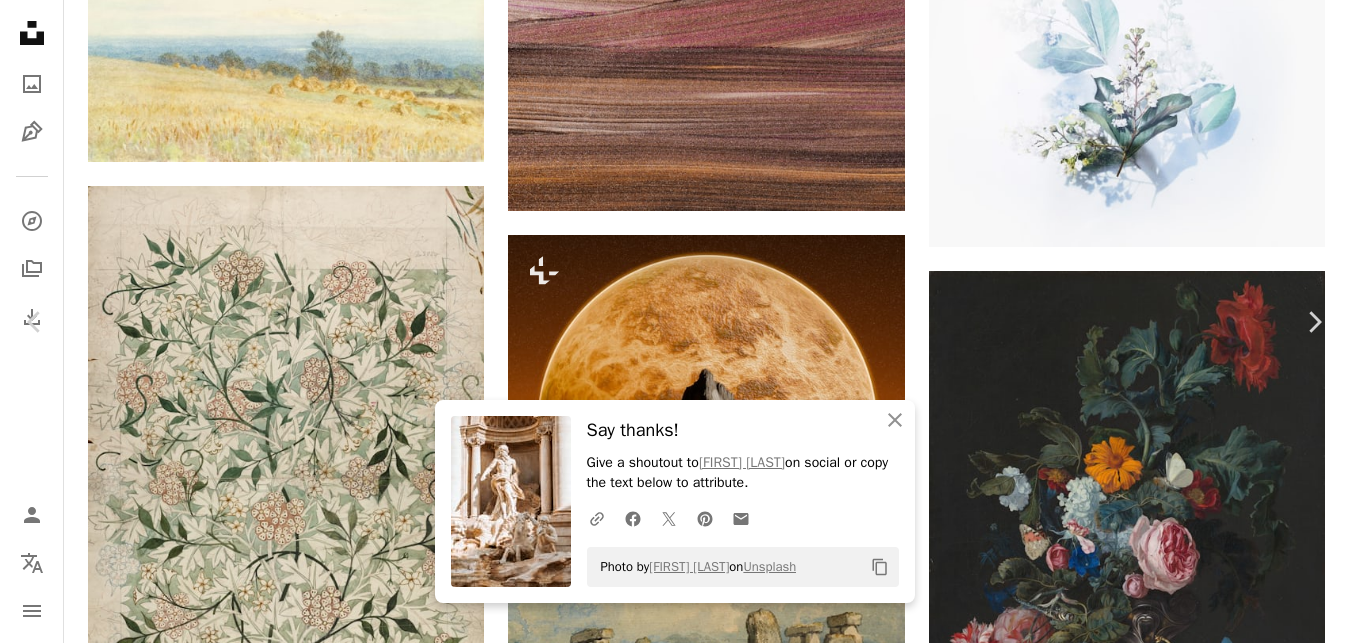 click on "Download free" at bounding box center [1150, 5282] 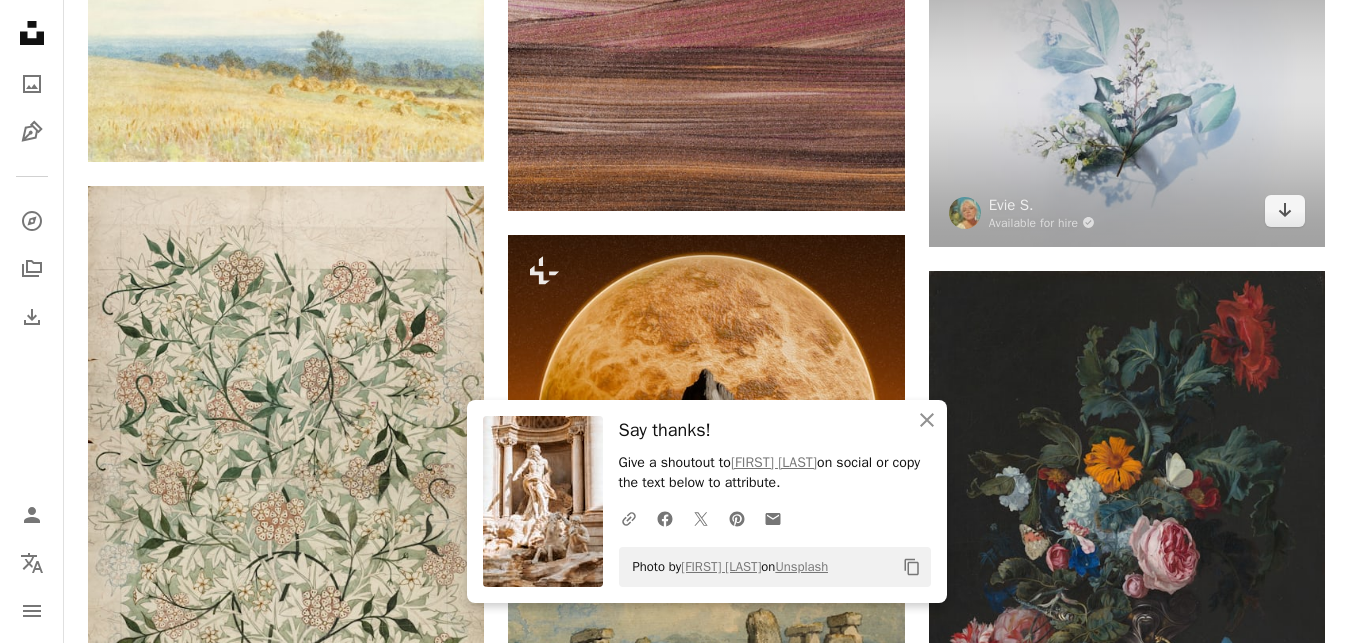 click at bounding box center (1127, 95) 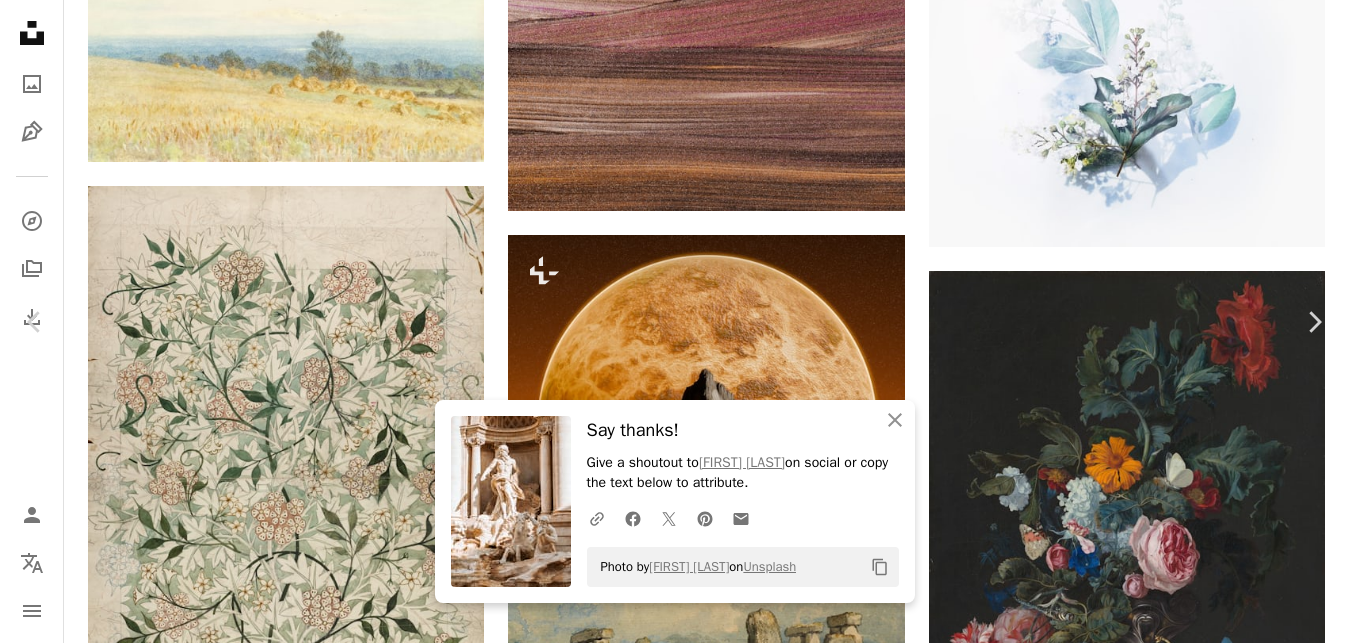 click on "Download free" at bounding box center (1150, 5282) 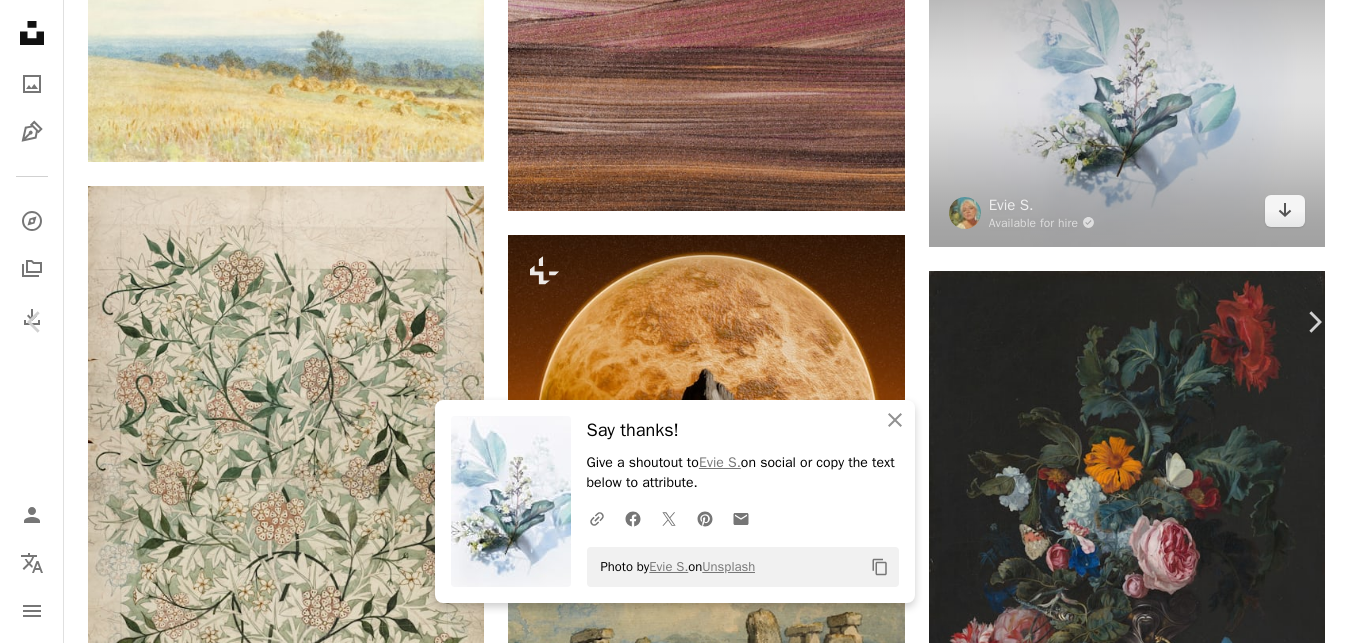 click on "Say thanks! Give a shoutout to  [PERSON]  on social or copy the text below to attribute. ... Photo by  [PERSON]  on  Unsplash ... Published on  [DATE]" at bounding box center (674, 5556) 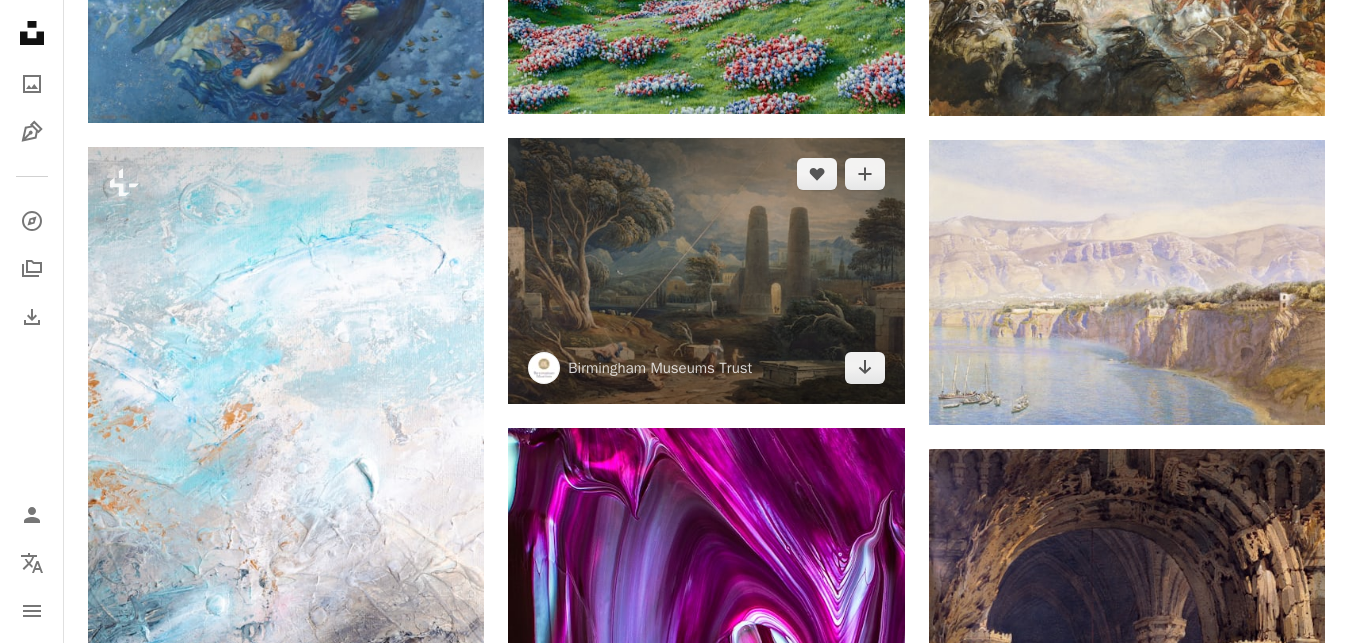 scroll, scrollTop: 3672, scrollLeft: 0, axis: vertical 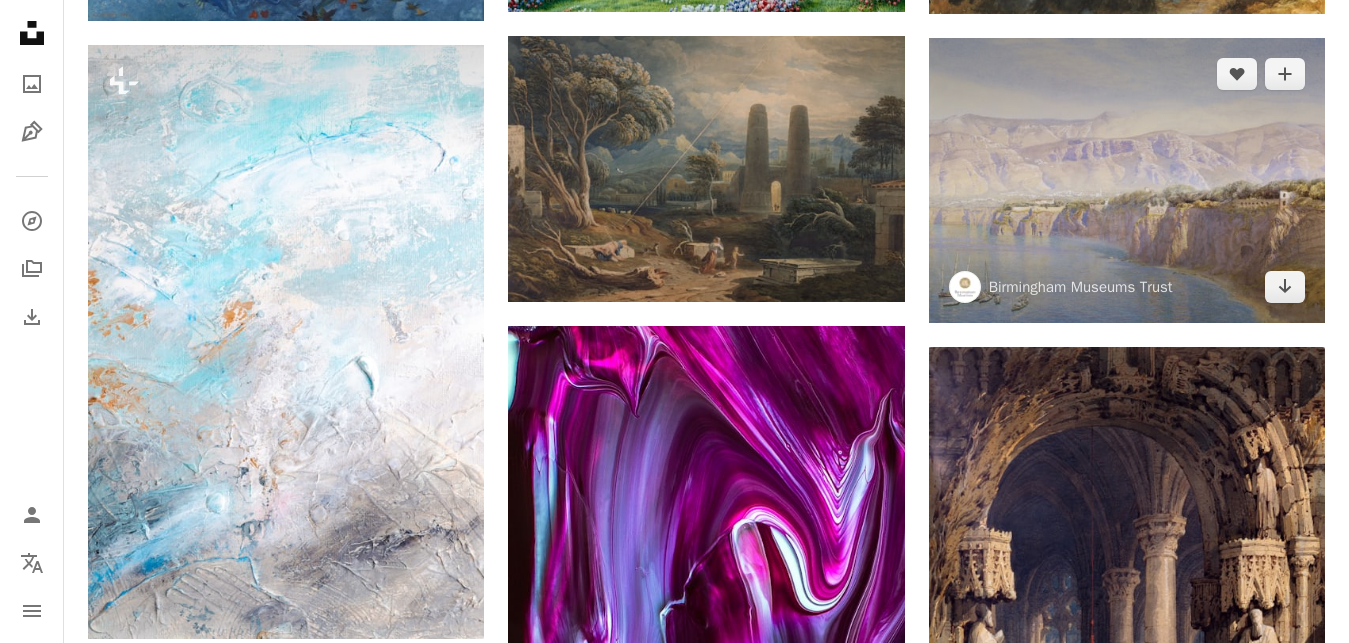 click at bounding box center [1127, 180] 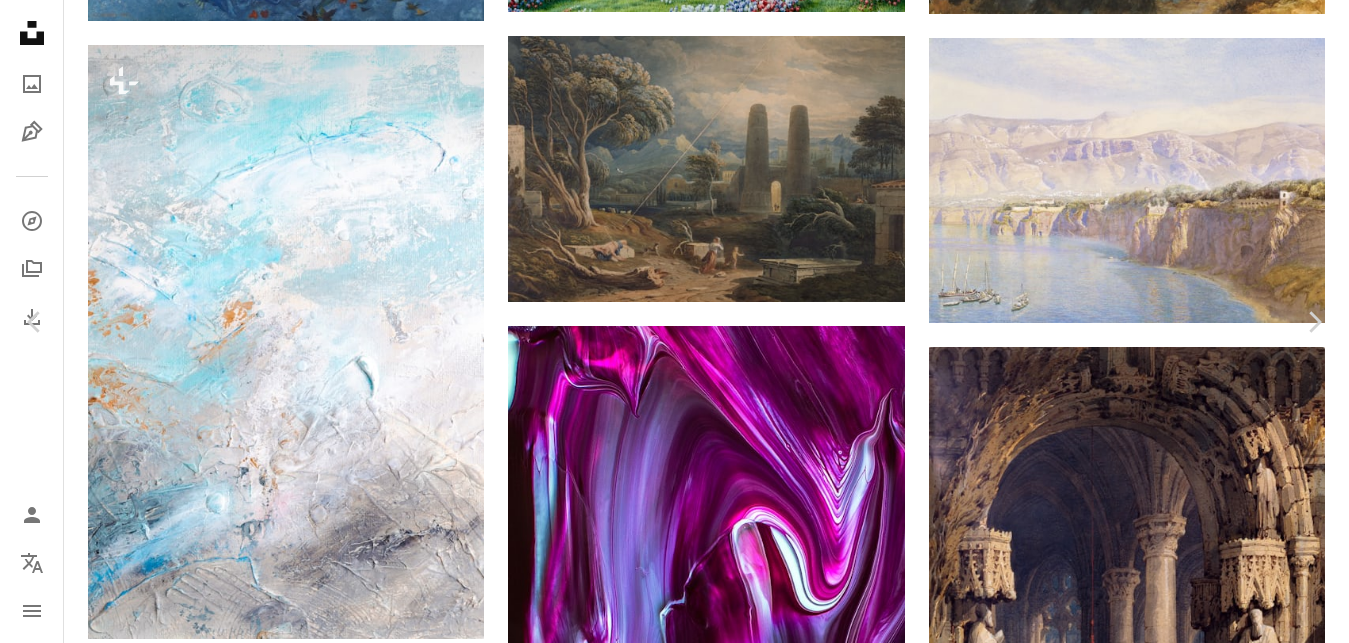 click on "Download free" at bounding box center [1150, 4261] 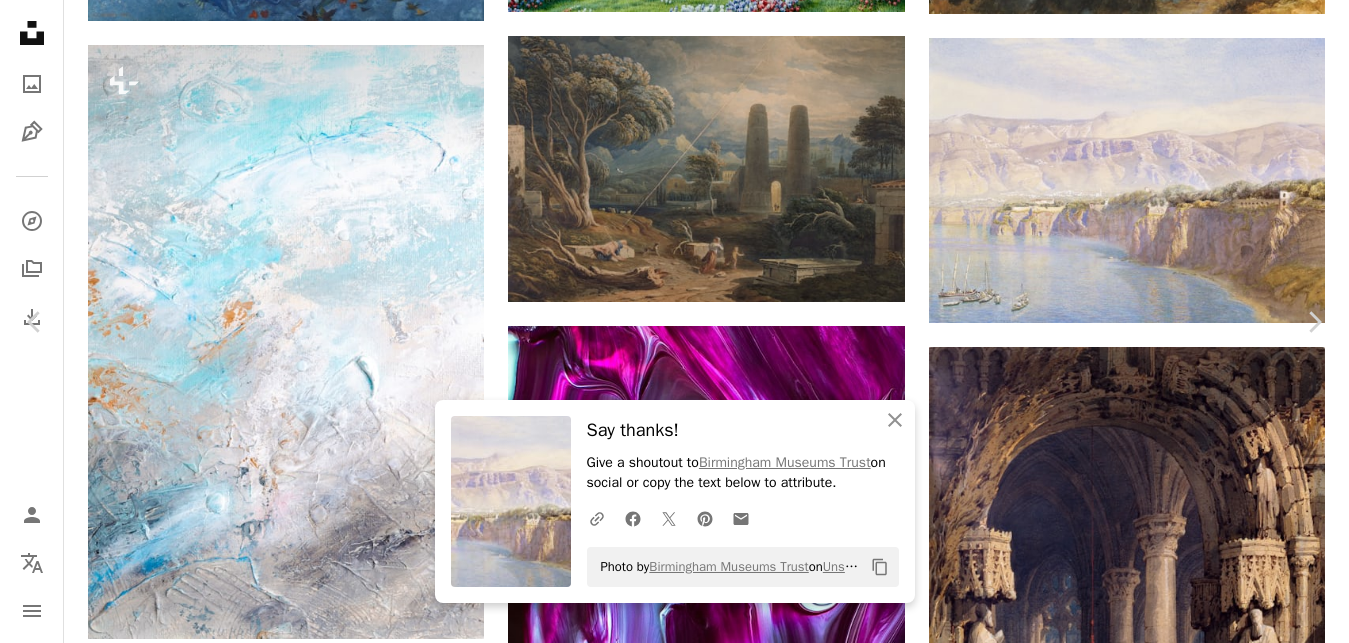 click on "An X shape Chevron left Chevron right An X shape Close Say thanks! Give a shoutout to [ORGANIZATION] on social or copy the text below to attribute. A URL sharing icon (chains) Facebook icon X (formerly Twitter) icon Pinterest icon An envelope Photo by [ORGANIZATION] on  Unsplash
Copy content [ORGANIZATION] [ORGANIZATION] A heart A plus sign Edit image   Plus sign for Unsplash+ Download free Chevron down Zoom in Views 4,723,547 Downloads 54,454 Featured in Photos A forward-right arrow Share Info icon Info More Actions Near Sorrento, [YEAR] by [FIRST] [LAST] Calendar outlined Published on  [DATE] Safety Free to use under the  Unsplash License art sea painting art wallpaper italy ship coast cliff watercolour campania wallpaper human grey scenery boat vehicle transportation outdoors valley plateau Free images Browse premium related images on iStock  |  Save 20% with code UNSPLASH20 View more on iStock  ↗ Related images A heart A plus sign Arrow pointing down" at bounding box center [674, 4535] 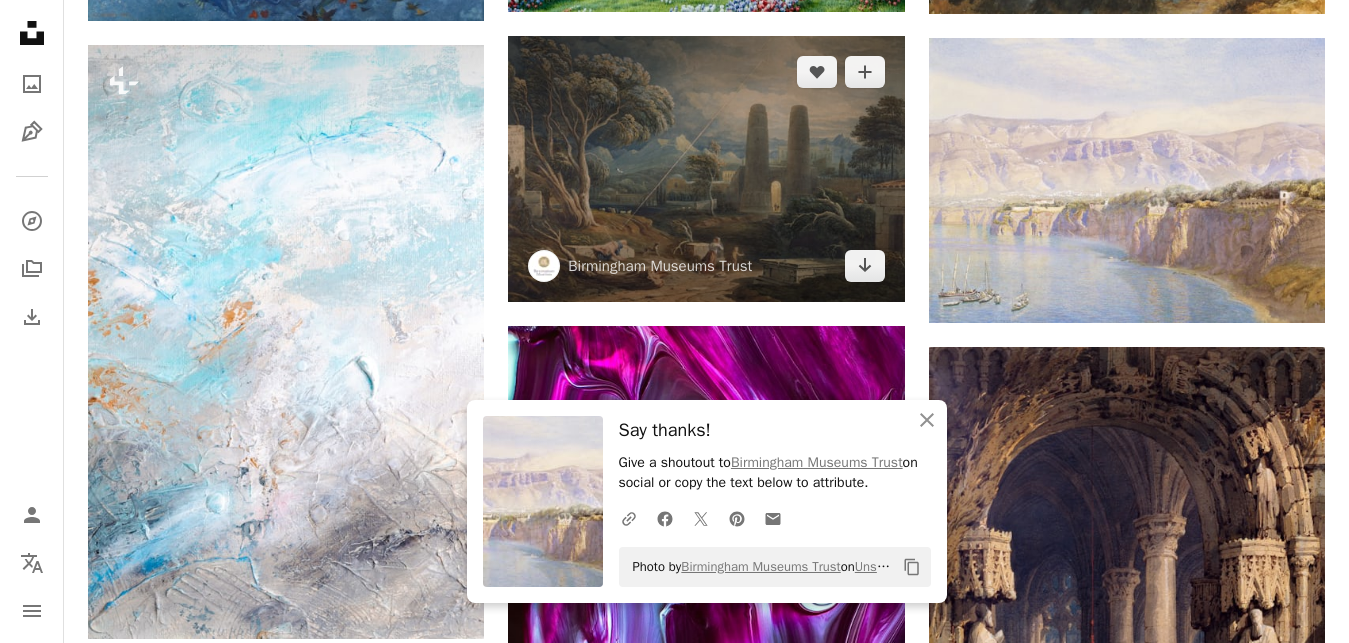 click at bounding box center [706, 169] 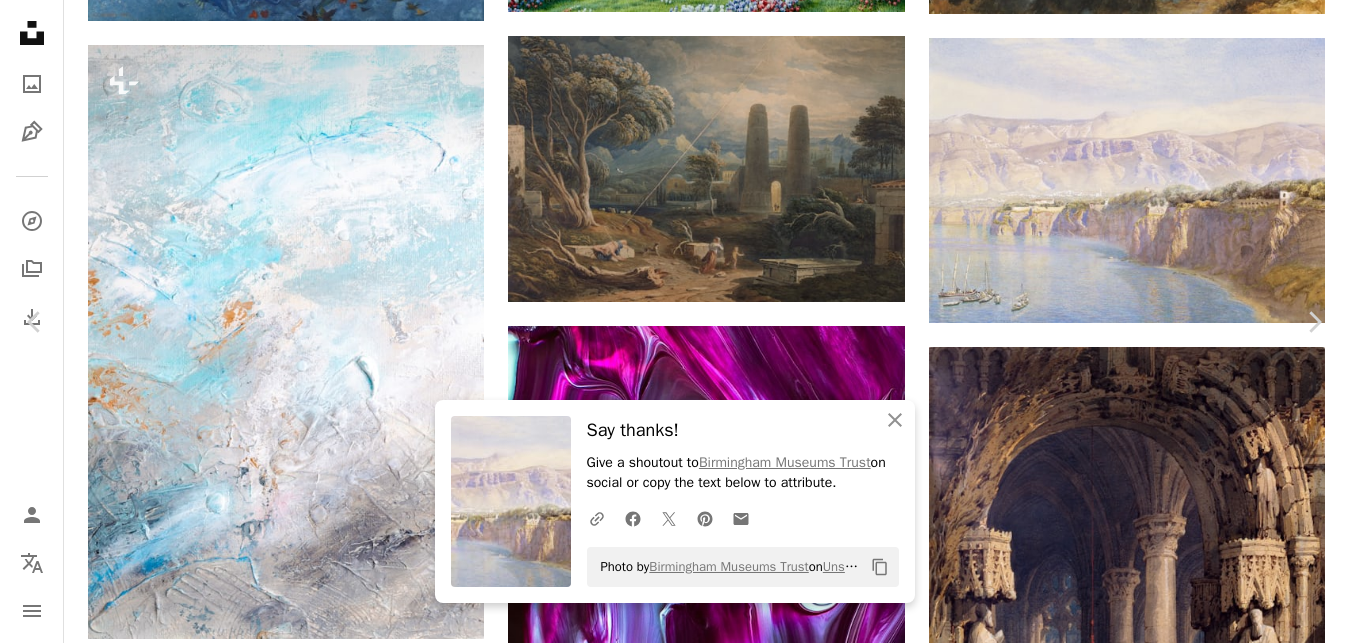 click on "Download free" at bounding box center (1150, 4261) 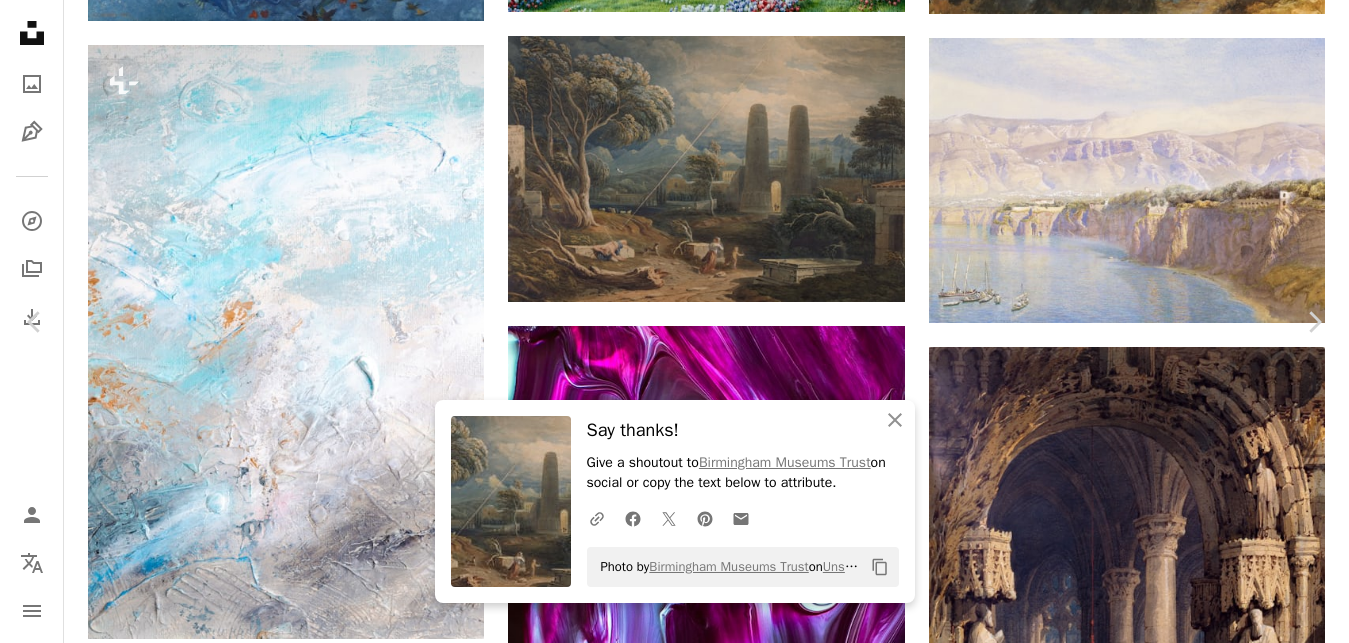 click on "An X shape Chevron left Chevron right An X shape Close Say thanks! Give a shoutout to [ORGANIZATION] on social or copy the text below to attribute. A URL sharing icon (chains) Facebook icon X (formerly Twitter) icon Pinterest icon An envelope Photo by [ORGANIZATION] on  Unsplash
Copy content [ORGANIZATION] [ORGANIZATION] A heart A plus sign Edit image   Plus sign for Unsplash+ Download free Chevron down Zoom in Views 6,456,474 Downloads 52,063 Featured in Photos A forward-right arrow Share Info icon Info More Actions A Thunder Storm, [YEAR]
by [FIRST] [LAST] Calendar outlined Published on  [DATE] Safety Free to use under the  Unsplash License art painting art wallpaper weather storm lightning watercolour building human architecture grey outdoors HD Wallpapers Browse premium related images on iStock  |  Save 20% with code UNSPLASH20 View more on iStock  ↗ Related images A heart A plus sign Museum of New Zealand Te Papa Tongarewa Arrow pointing down" at bounding box center [674, 4535] 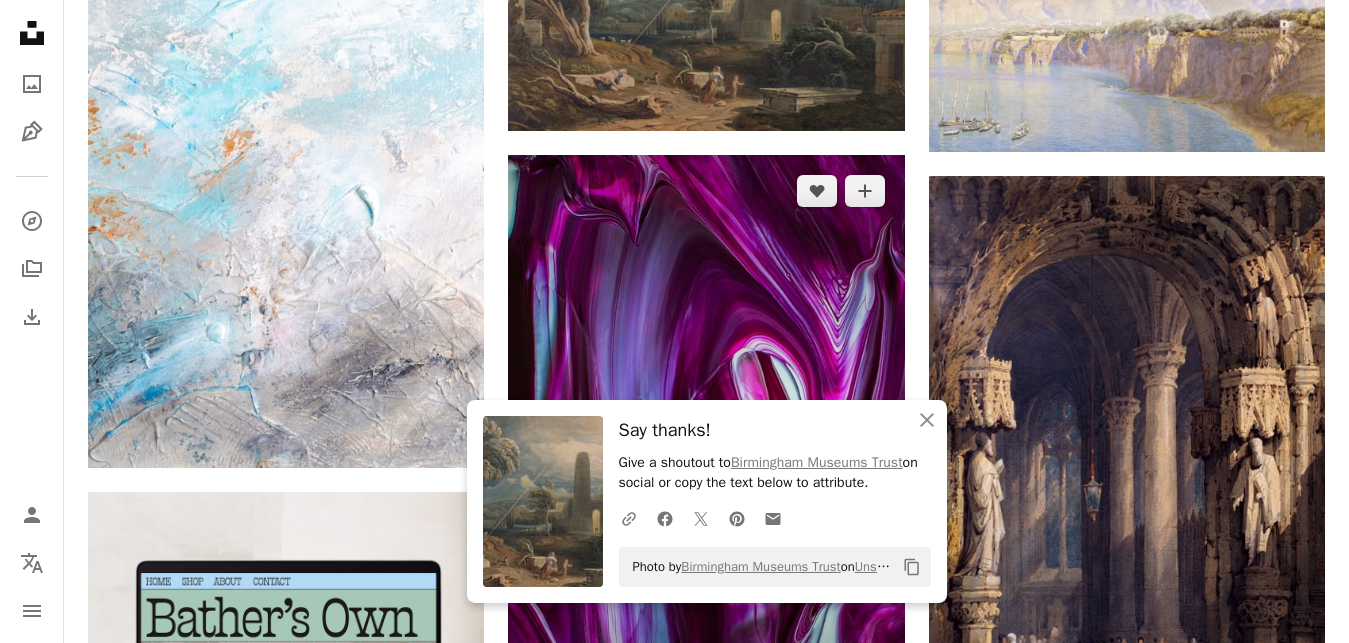 scroll, scrollTop: 3876, scrollLeft: 0, axis: vertical 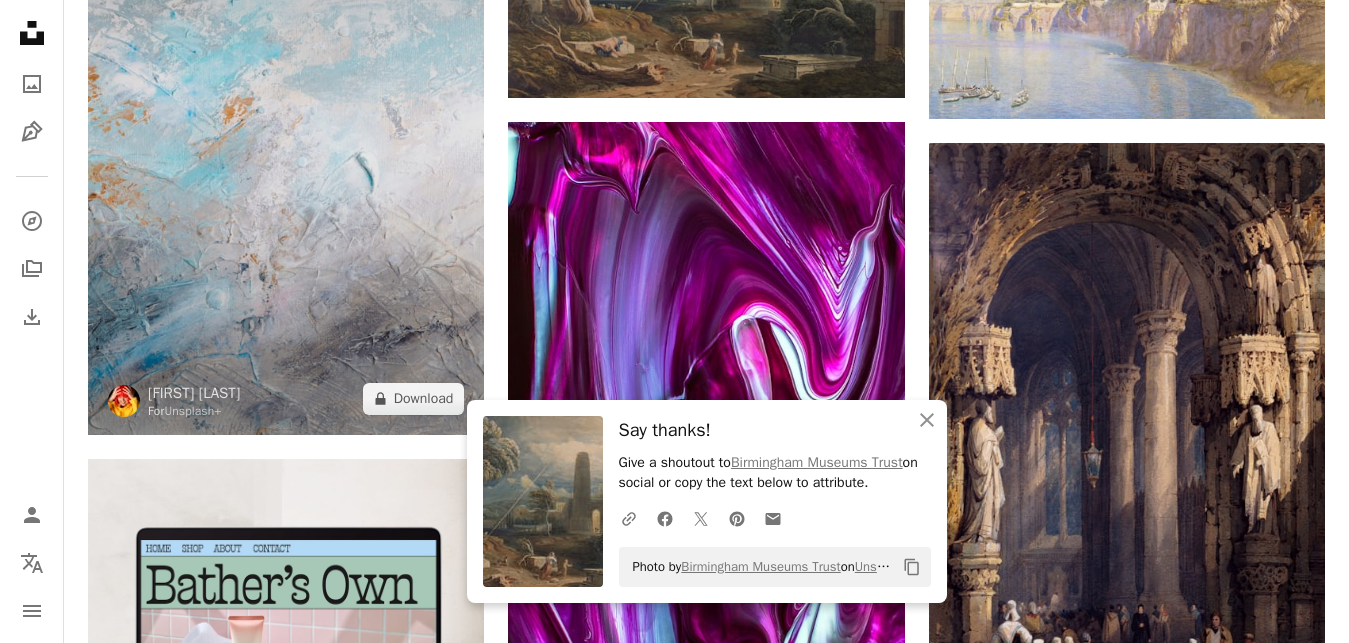 click at bounding box center (286, 138) 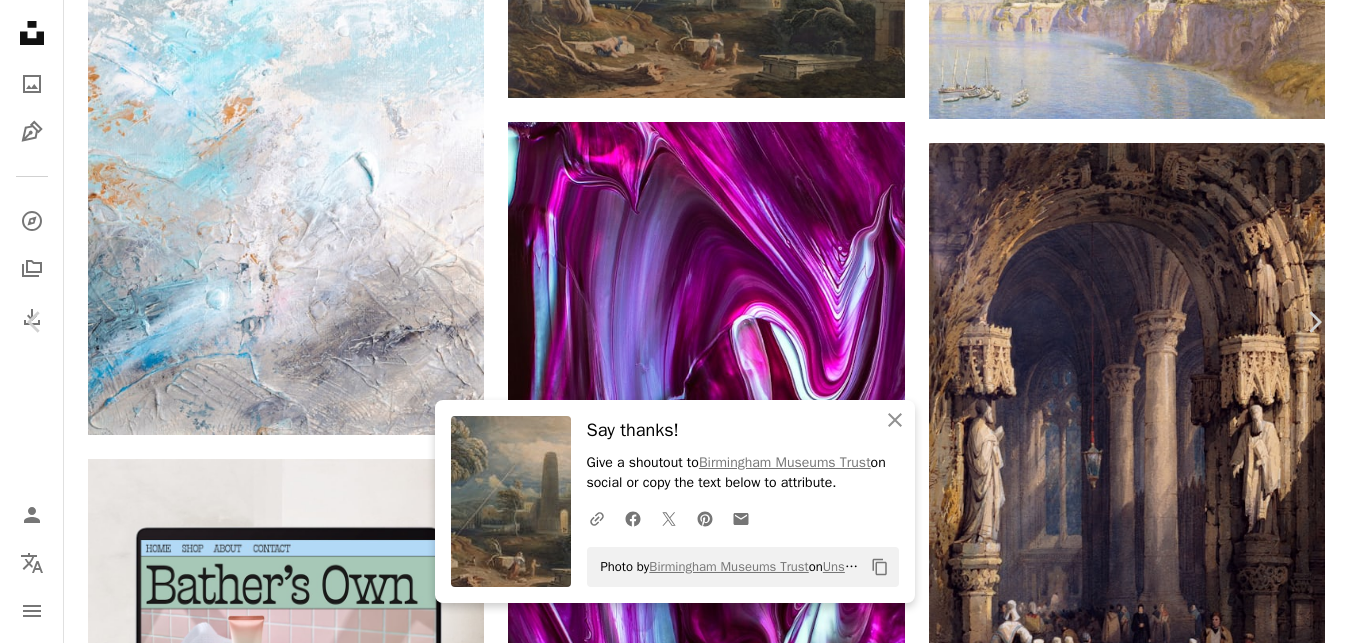 click 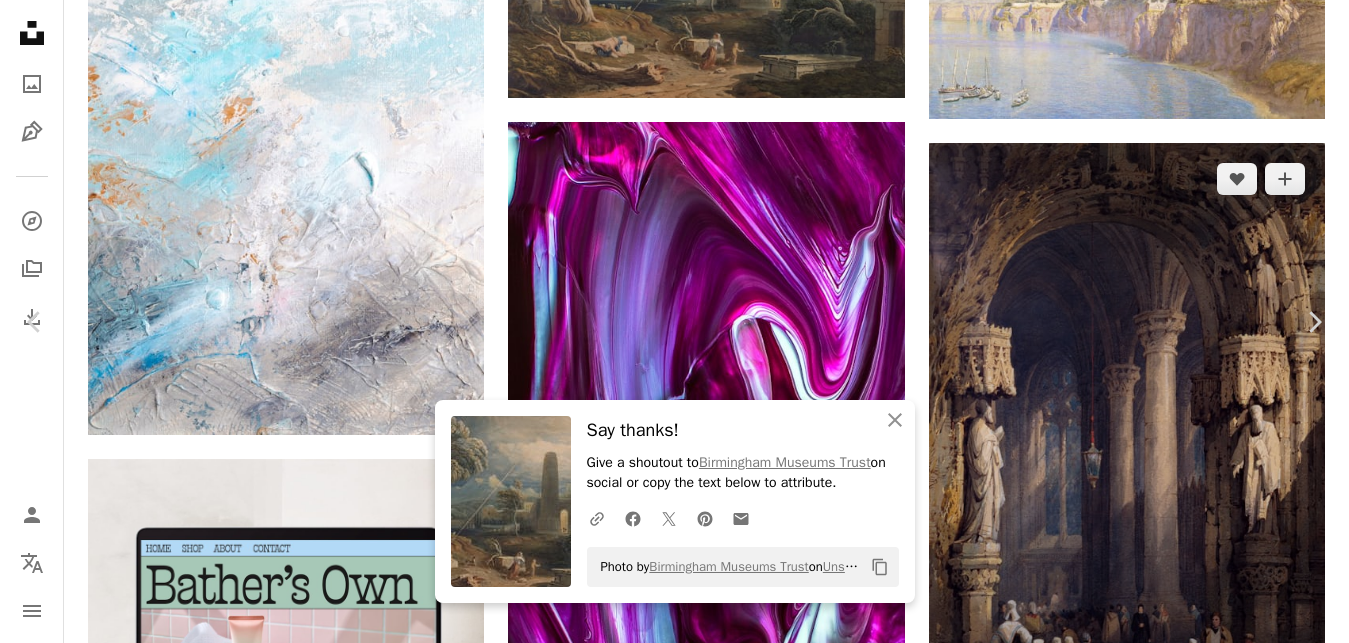 click on "Say thanks! Give a shoutout to  [ORGANIZATION]  on social or copy the text below to attribute. ... Photo by  [ORGANIZATION]  on  Unsplash ... Published on  [DATE]" at bounding box center (674, 4331) 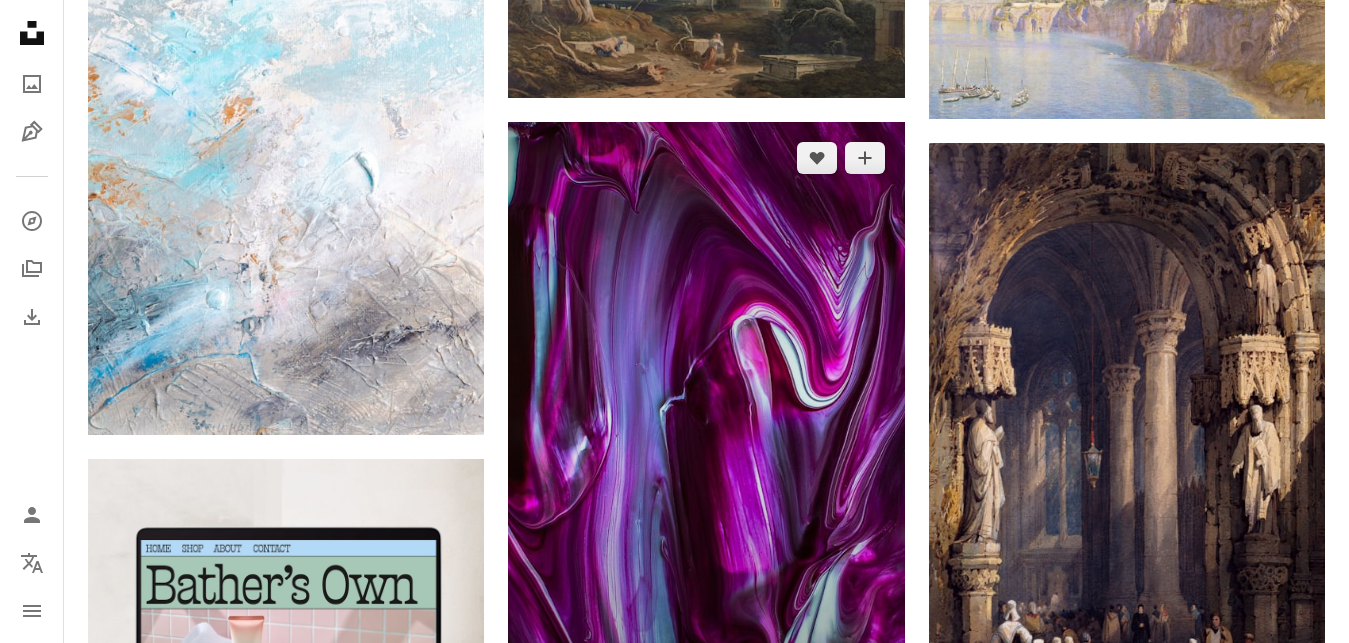 click at bounding box center (706, 419) 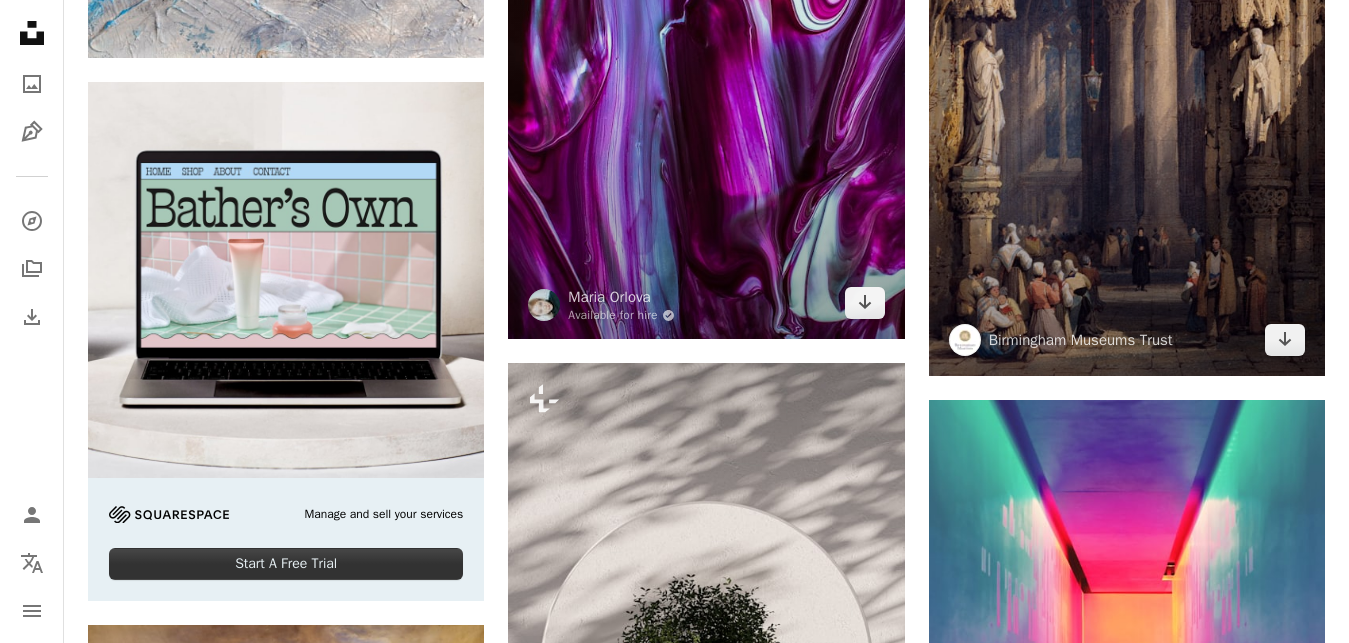 scroll, scrollTop: 4284, scrollLeft: 0, axis: vertical 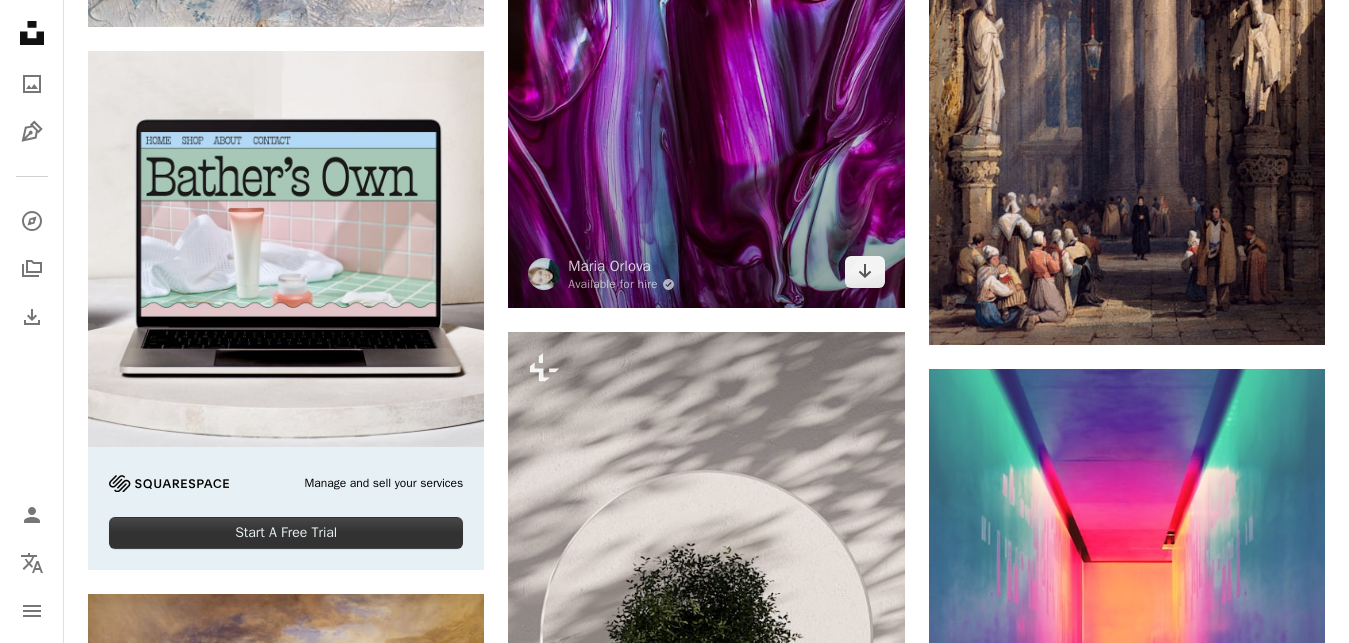 click at bounding box center [706, 11] 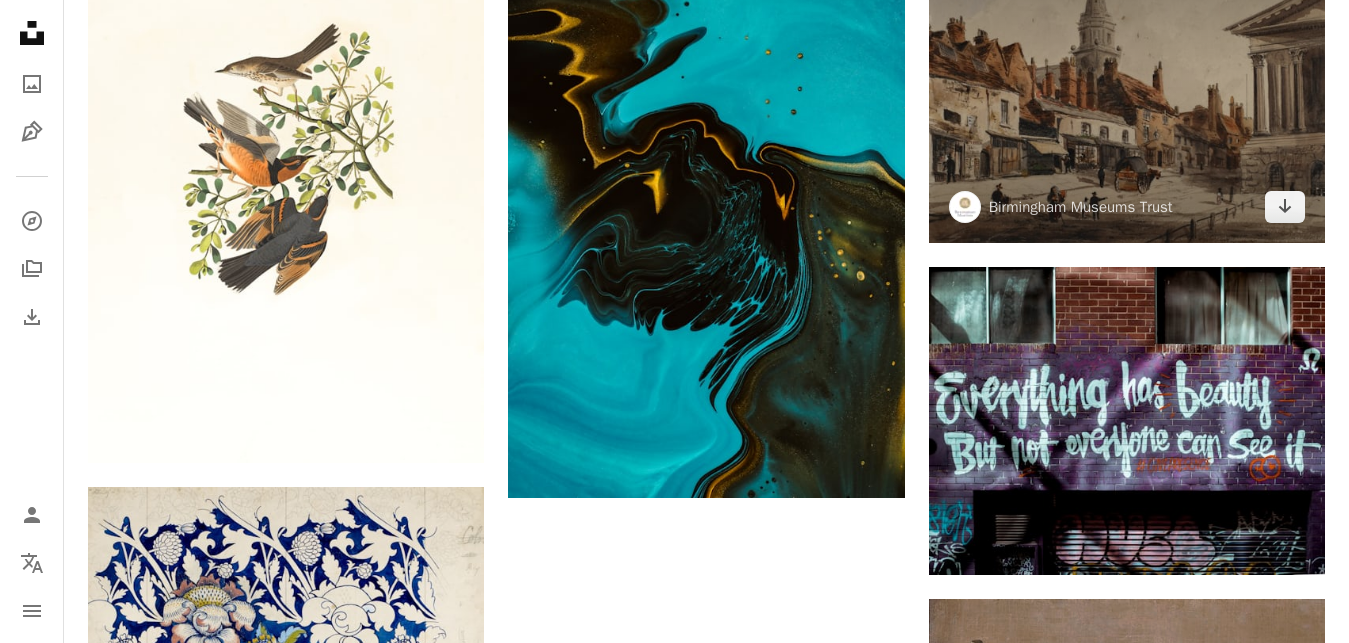 scroll, scrollTop: 5304, scrollLeft: 0, axis: vertical 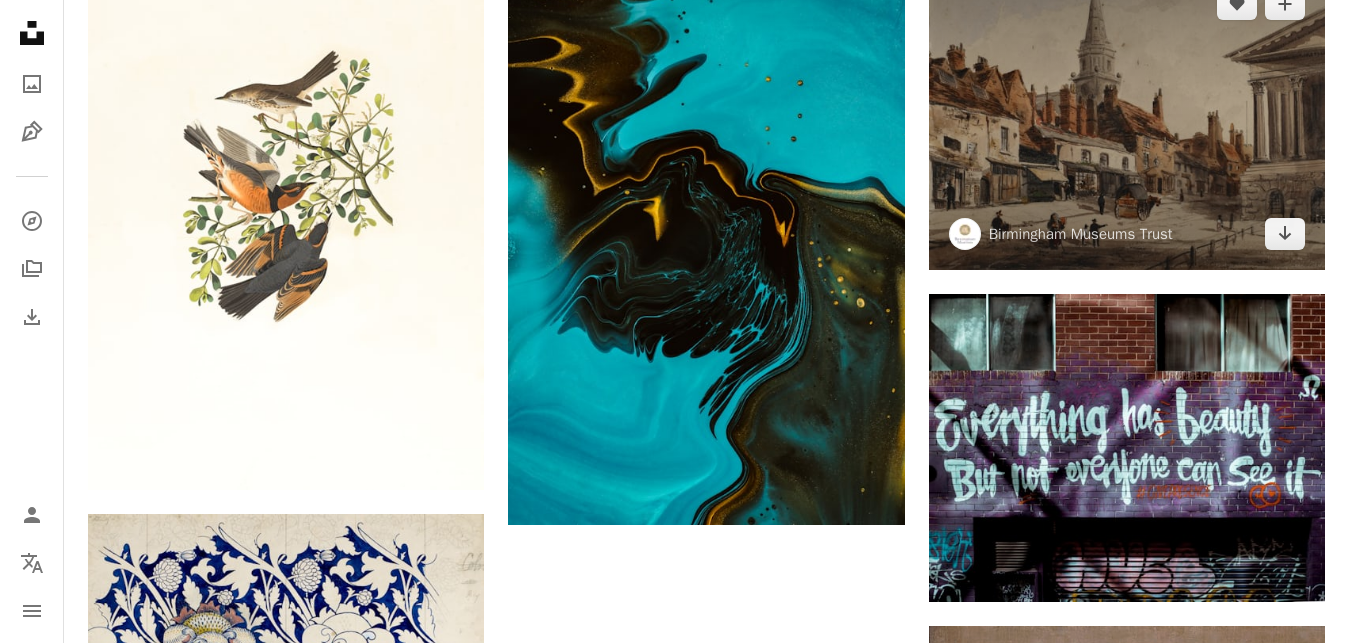 click at bounding box center [1127, 119] 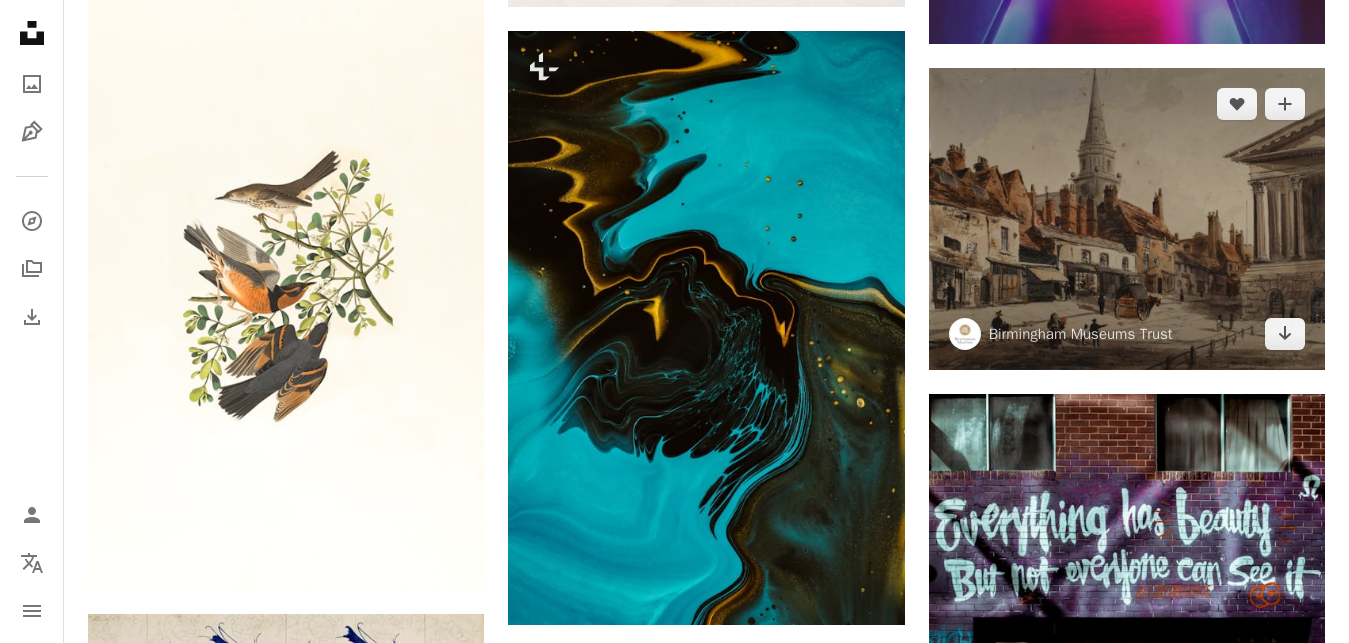 scroll, scrollTop: 5202, scrollLeft: 0, axis: vertical 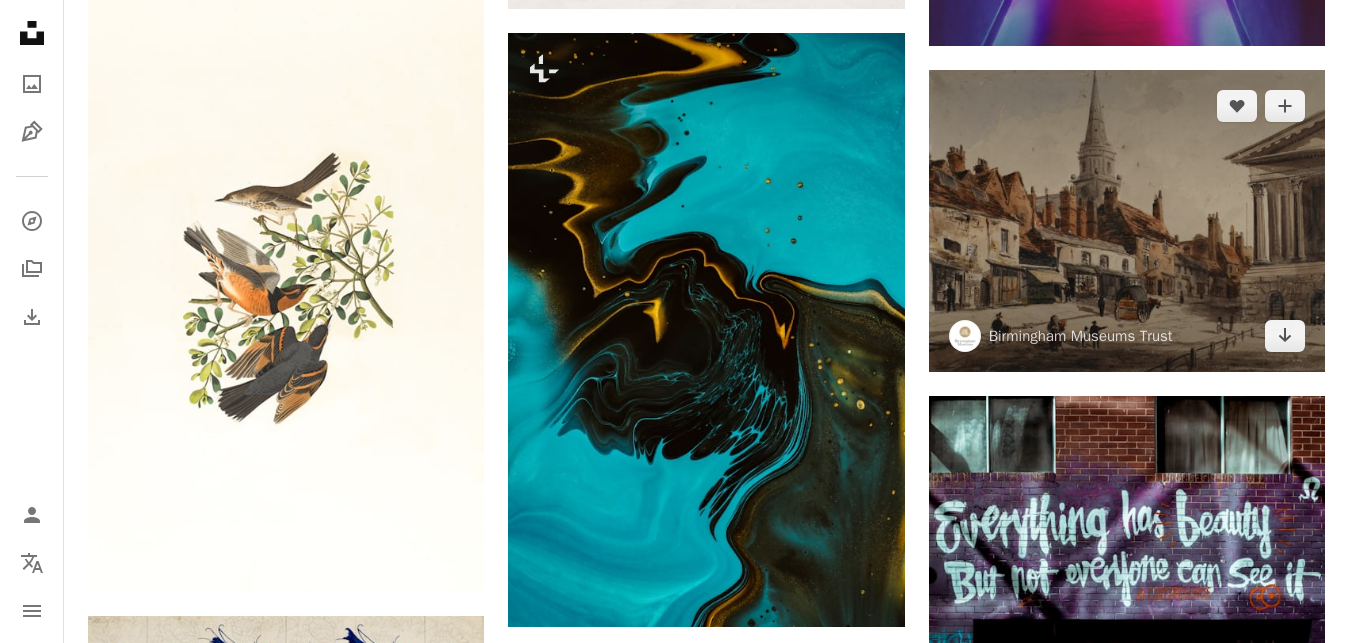 click at bounding box center (1127, 221) 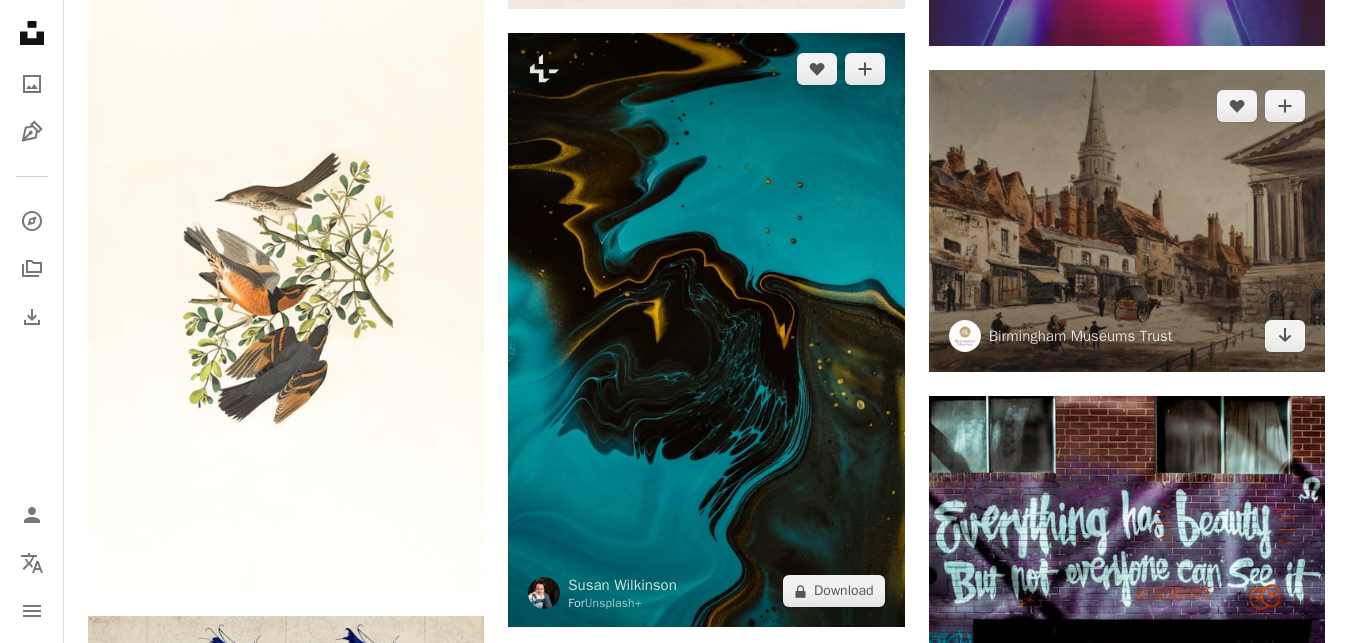 click at bounding box center [1127, 221] 